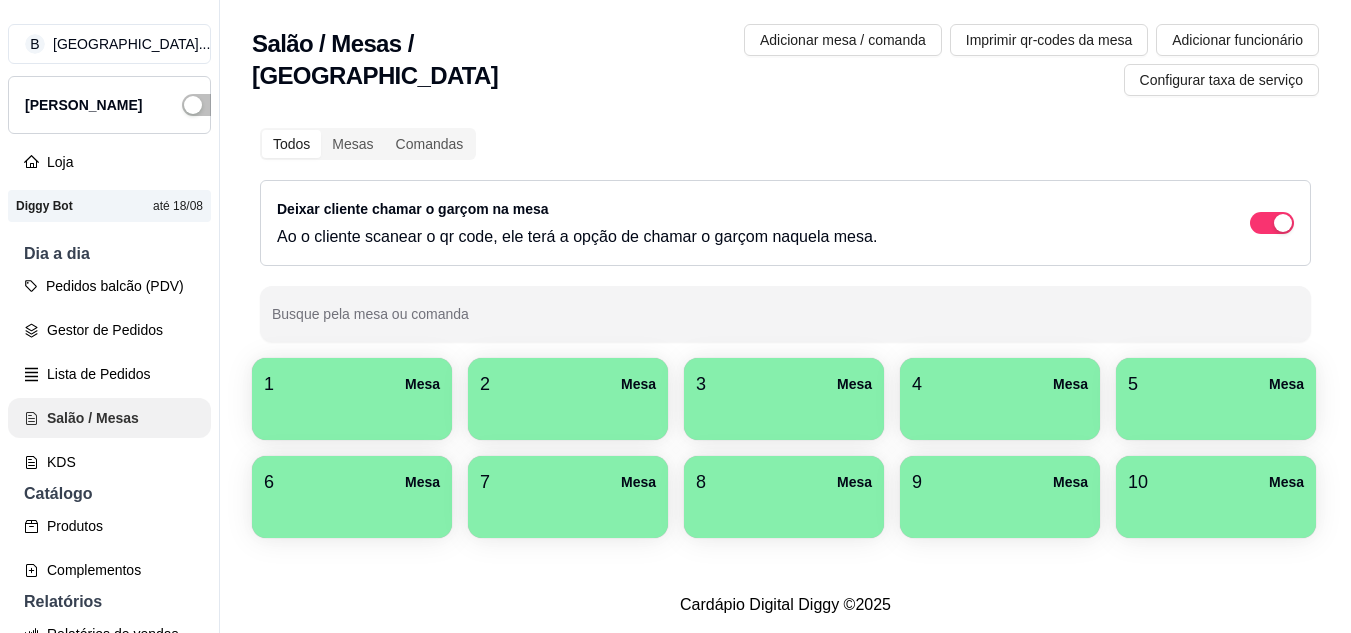 scroll, scrollTop: 0, scrollLeft: 0, axis: both 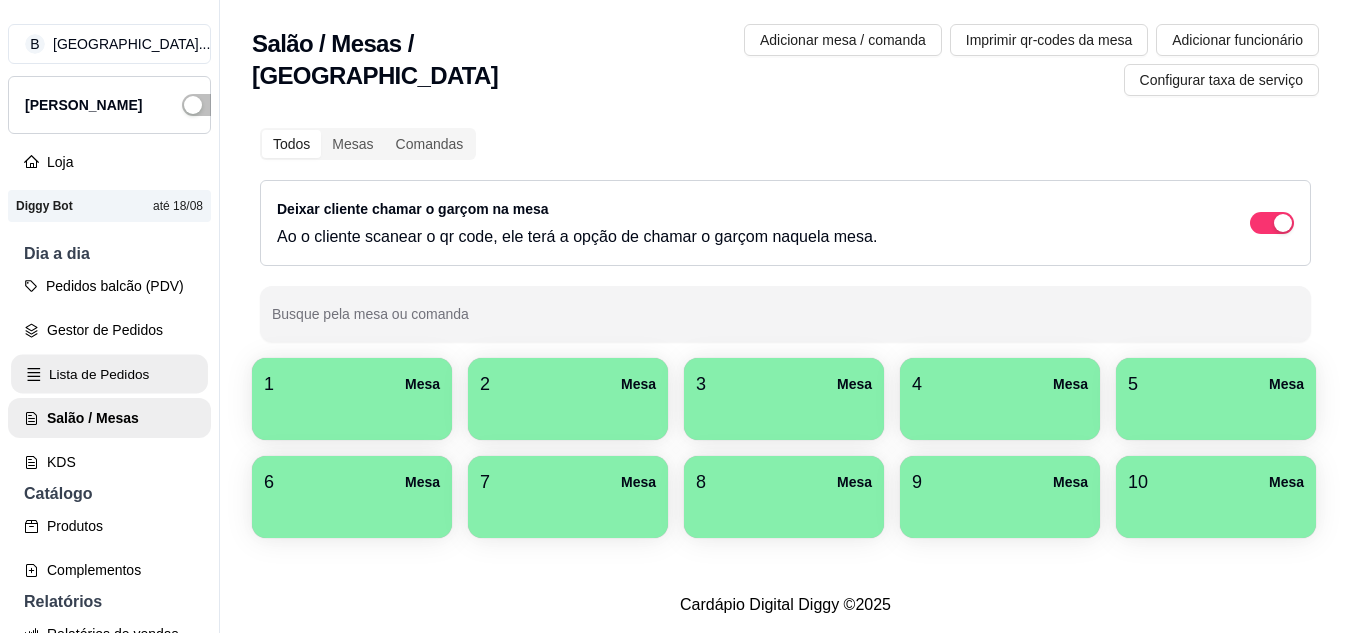 click on "Lista de Pedidos" at bounding box center (109, 374) 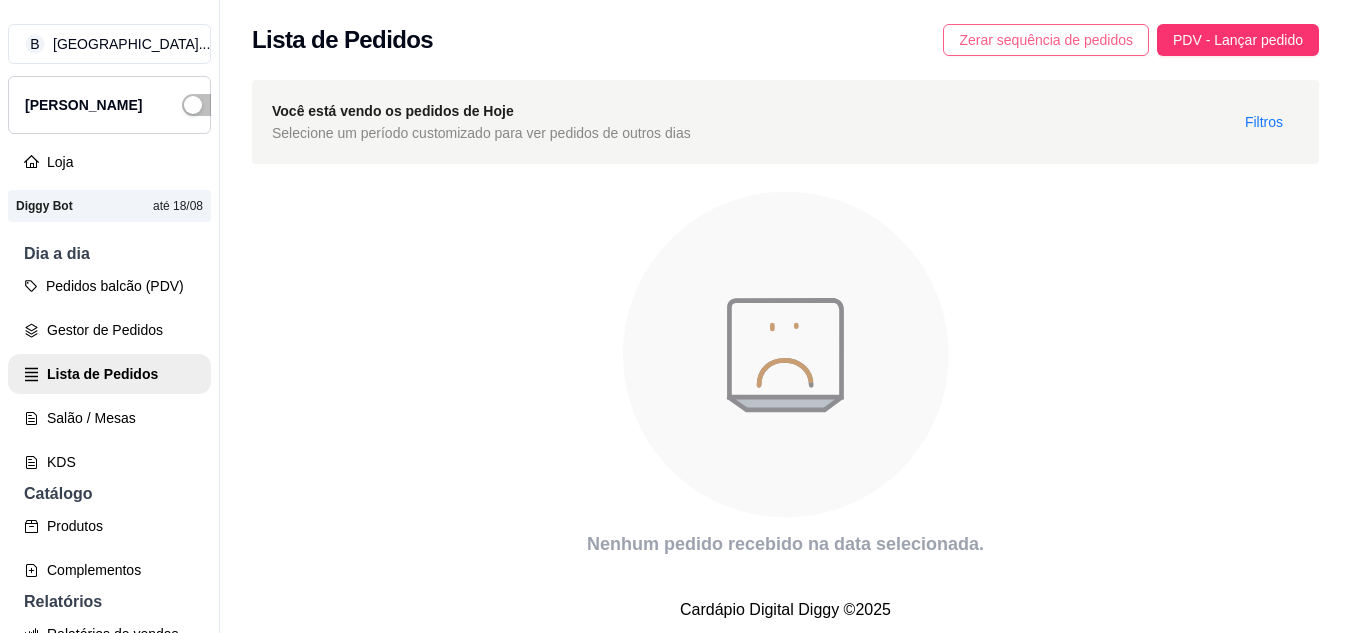 click on "Zerar sequência de pedidos" at bounding box center [1046, 40] 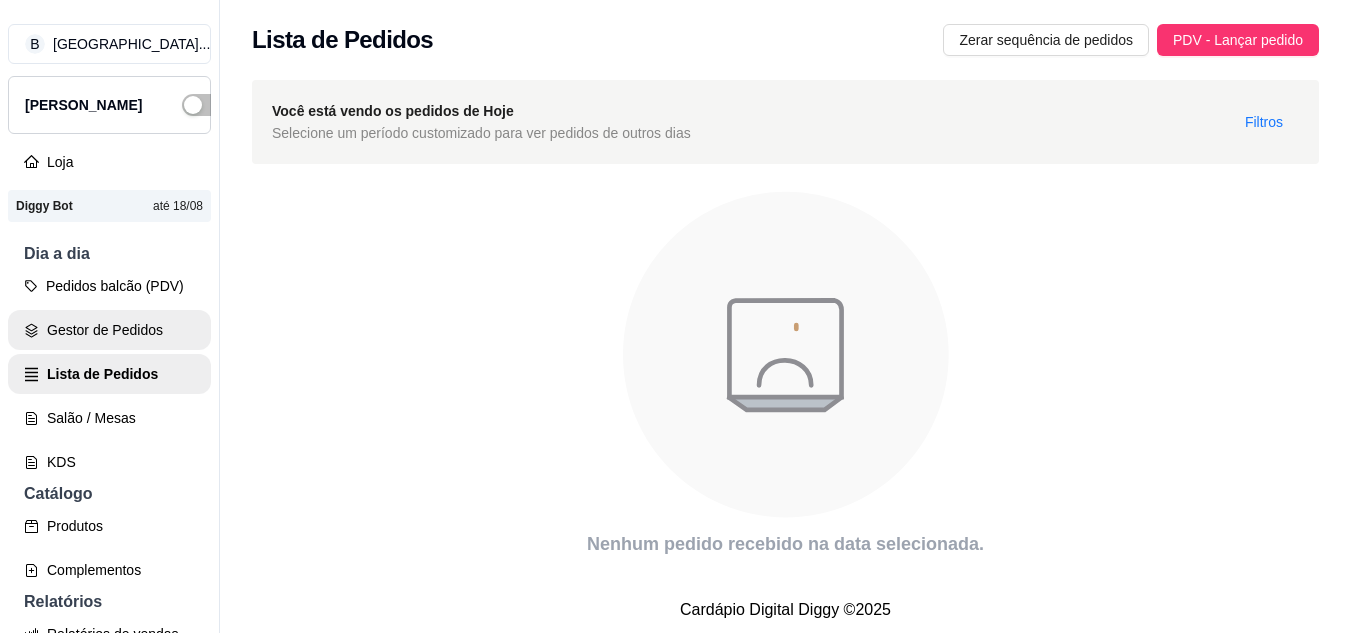 click on "Gestor de Pedidos" at bounding box center (109, 330) 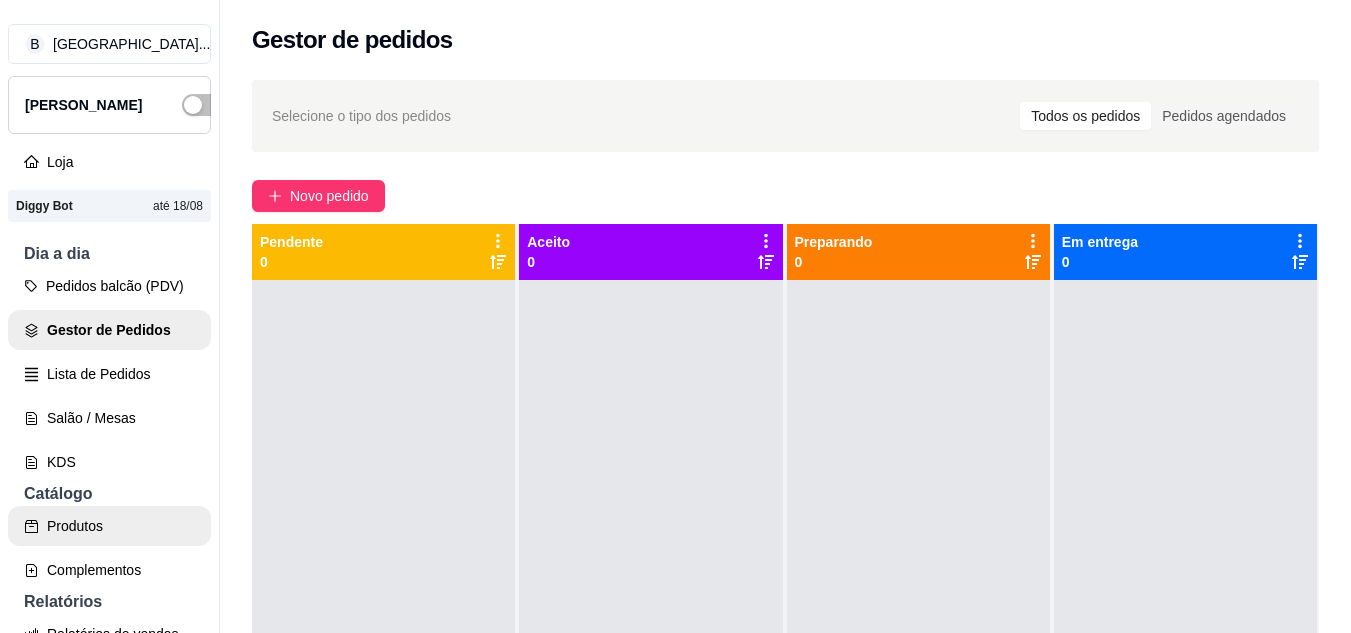 click on "Produtos" at bounding box center (109, 526) 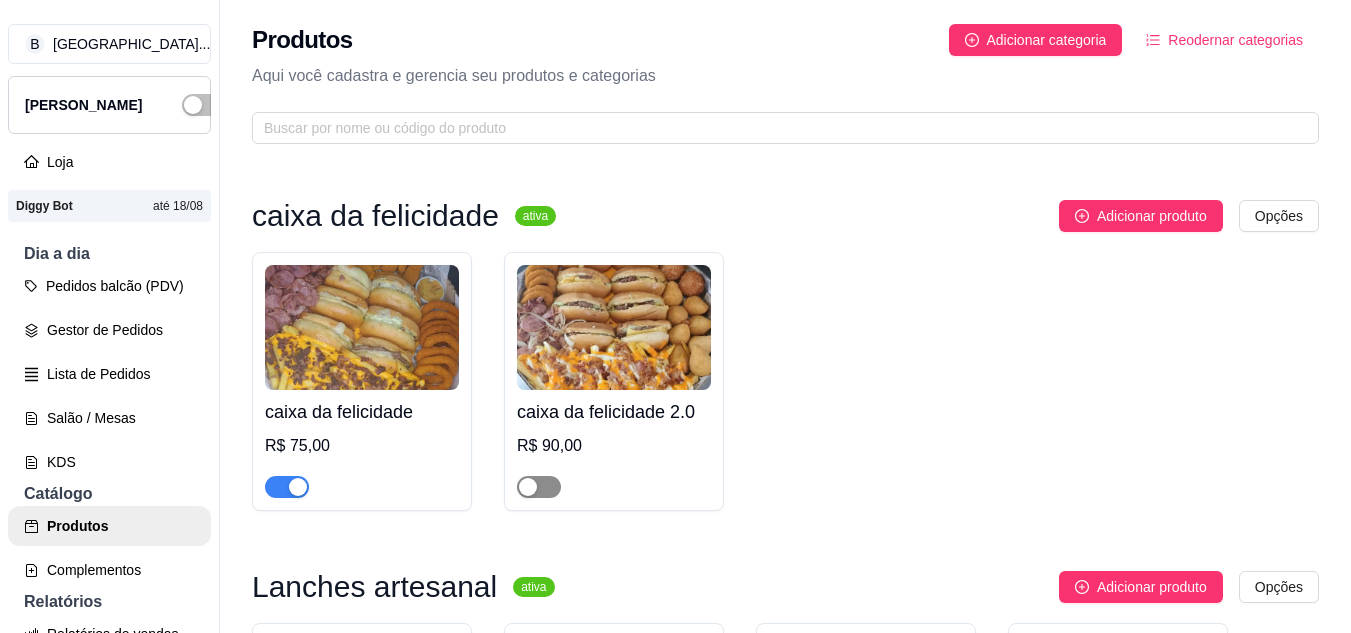 click at bounding box center [539, 487] 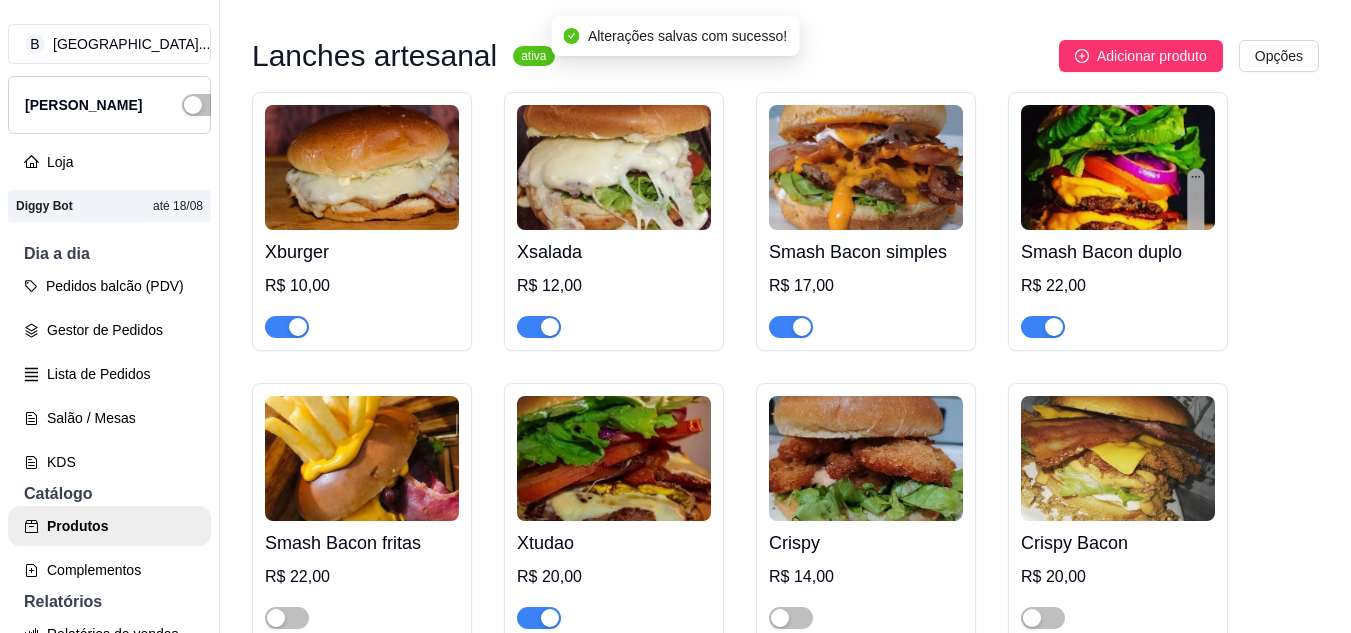 scroll, scrollTop: 600, scrollLeft: 0, axis: vertical 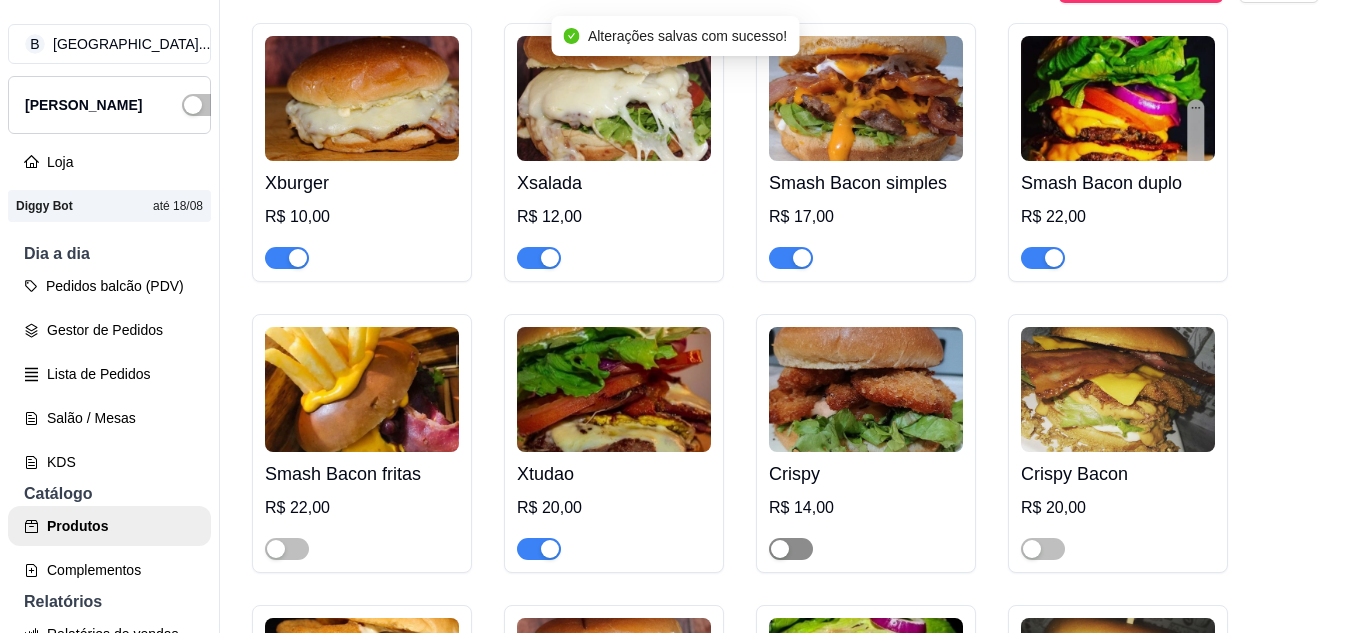 click at bounding box center [791, 549] 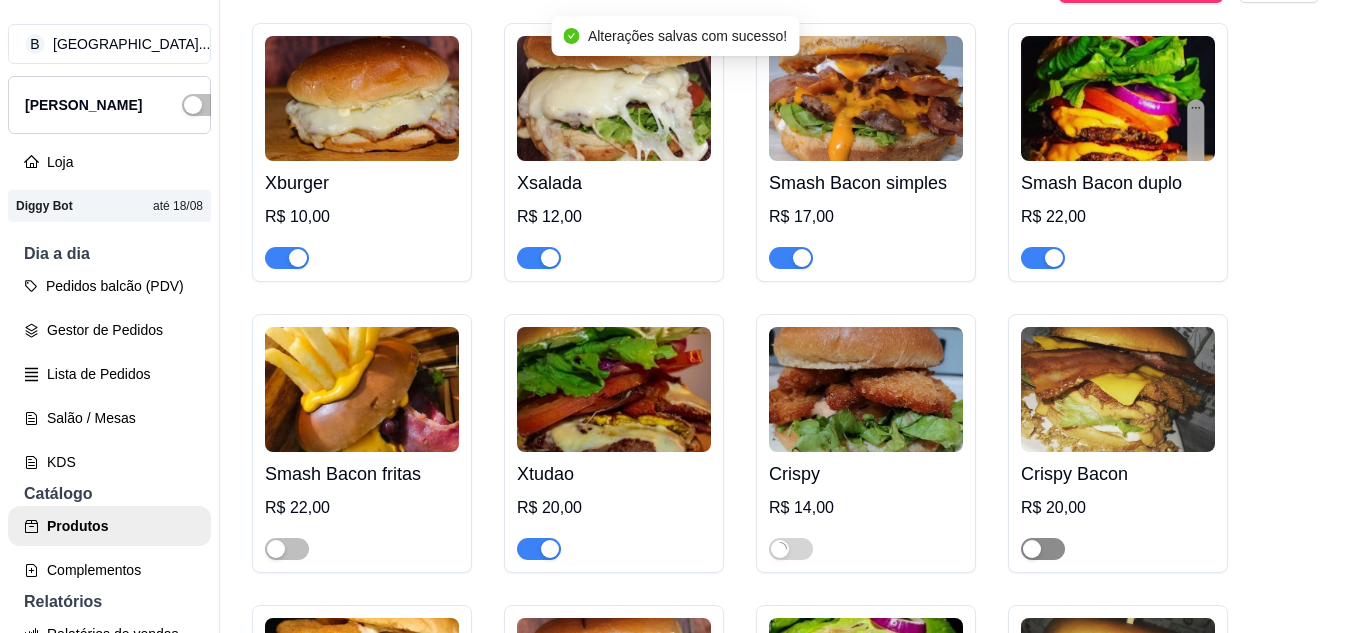 click at bounding box center (1043, 549) 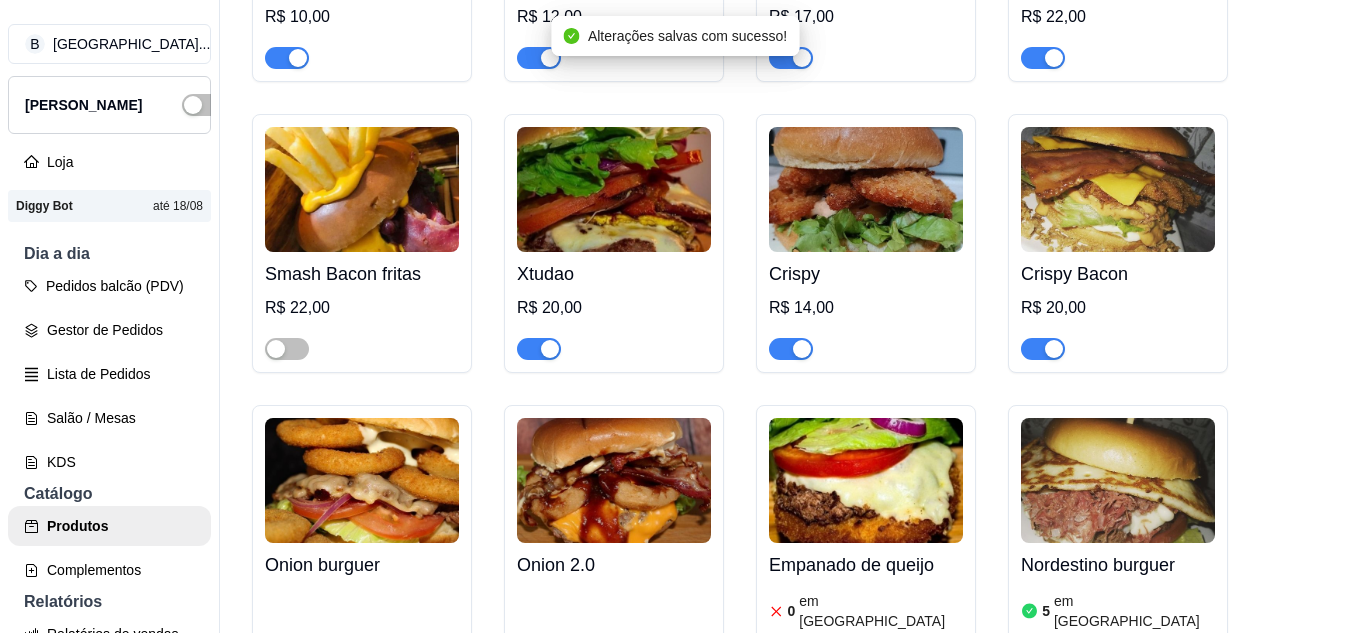 scroll, scrollTop: 900, scrollLeft: 0, axis: vertical 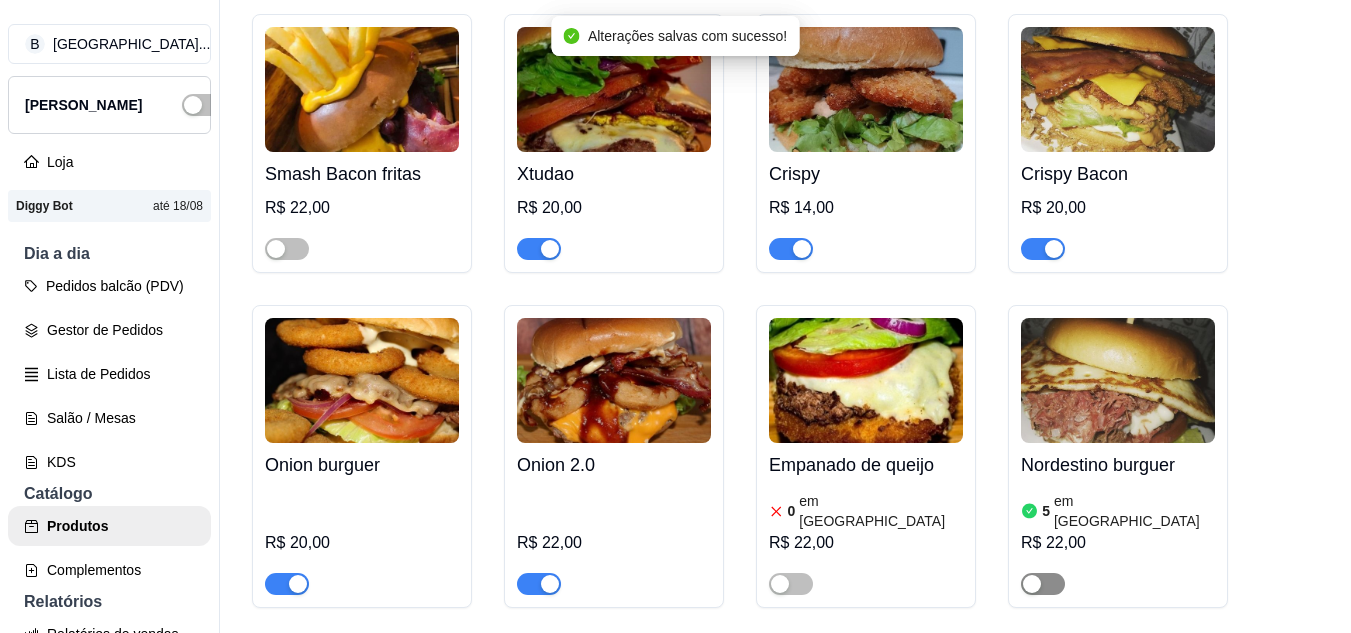 click at bounding box center (1043, 584) 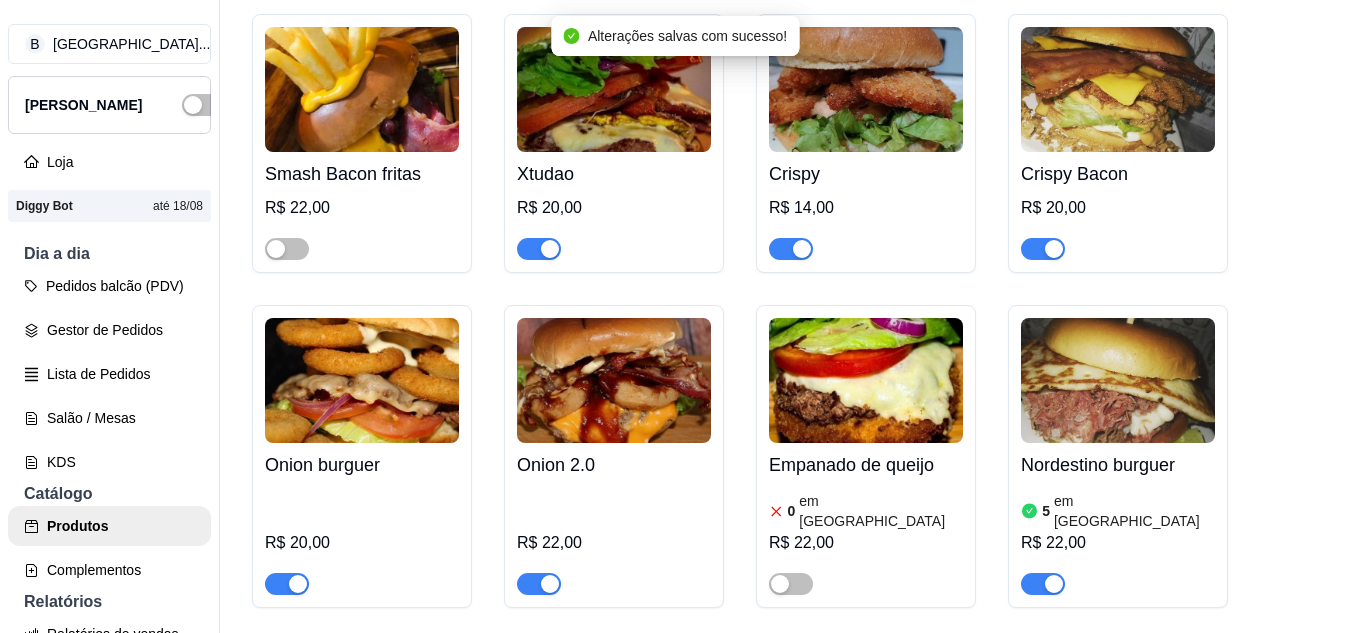click on "em [GEOGRAPHIC_DATA]" at bounding box center (881, 511) 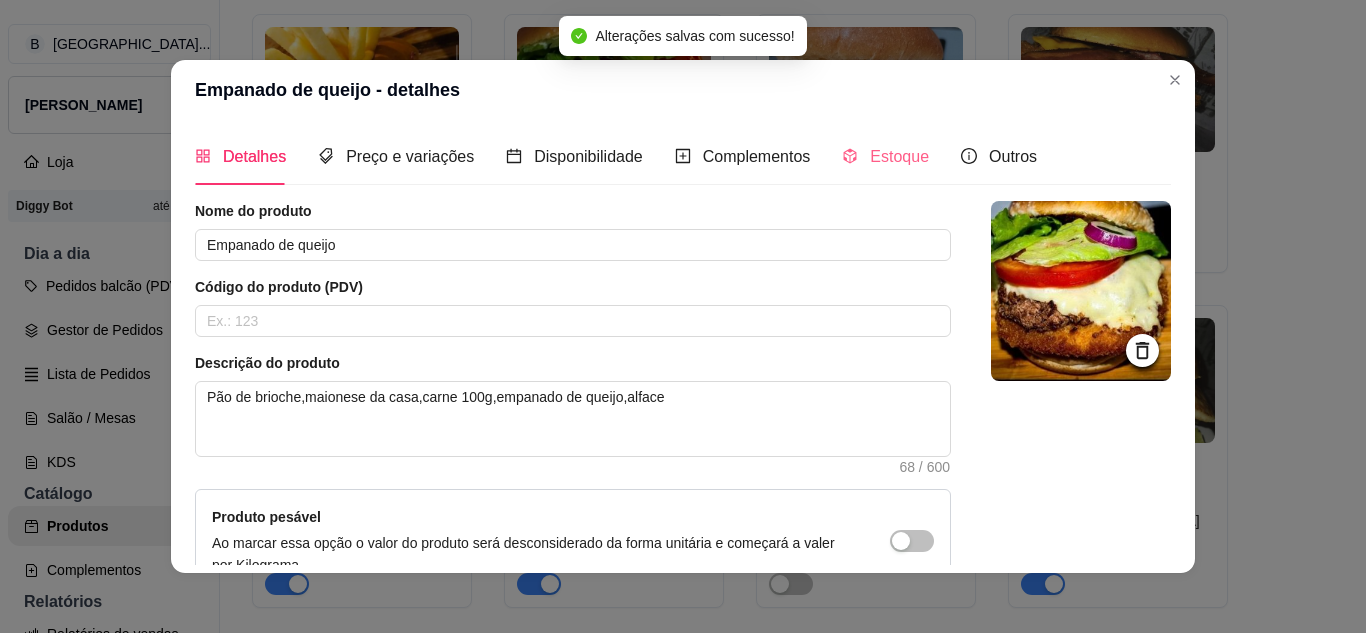 click on "Estoque" at bounding box center (885, 156) 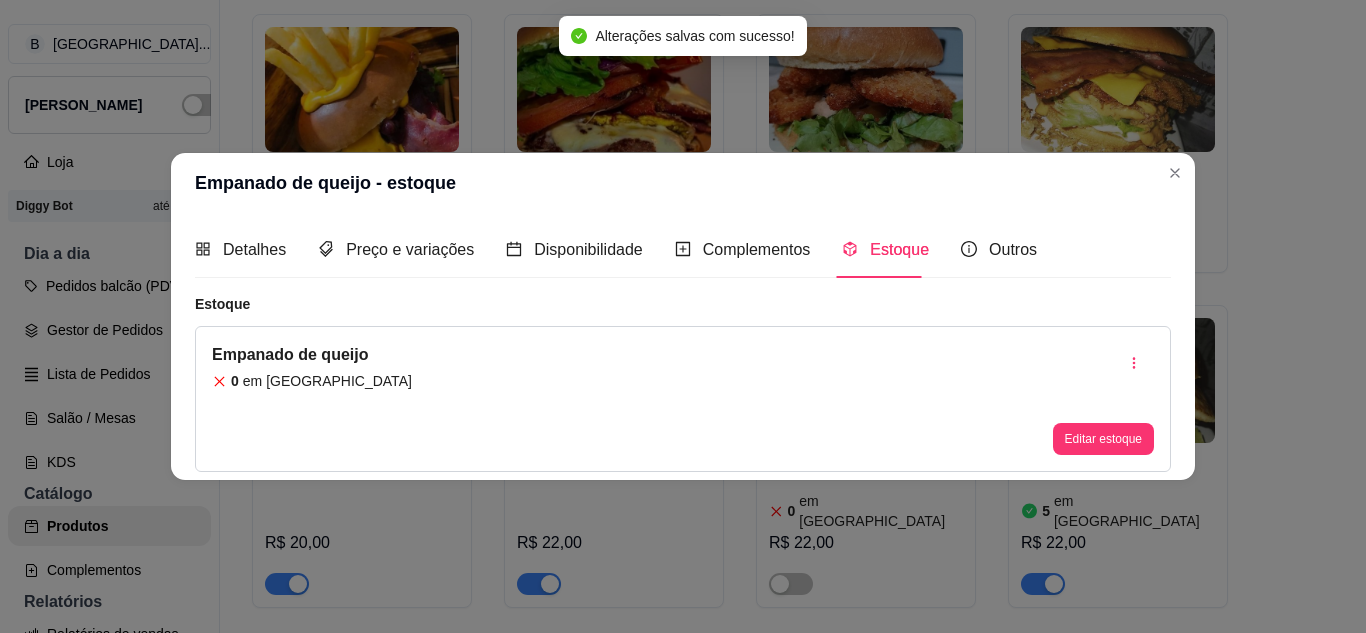 type 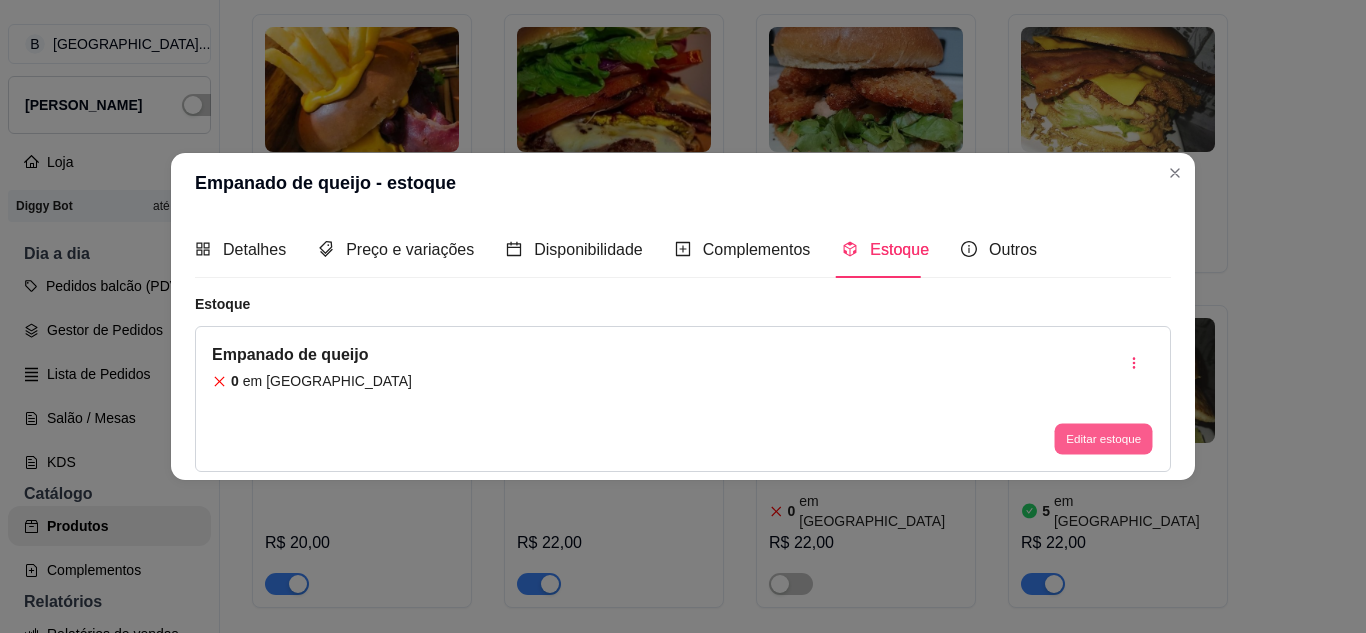 click on "Editar estoque" at bounding box center [1103, 439] 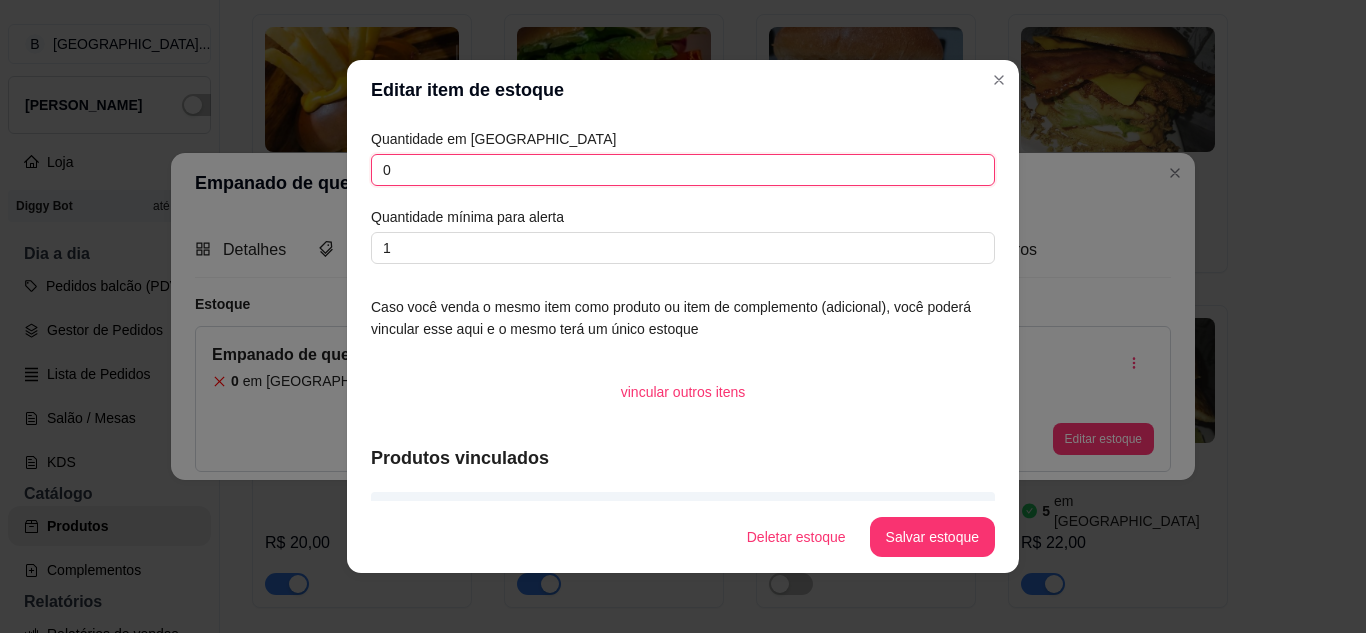 click on "0" at bounding box center (683, 170) 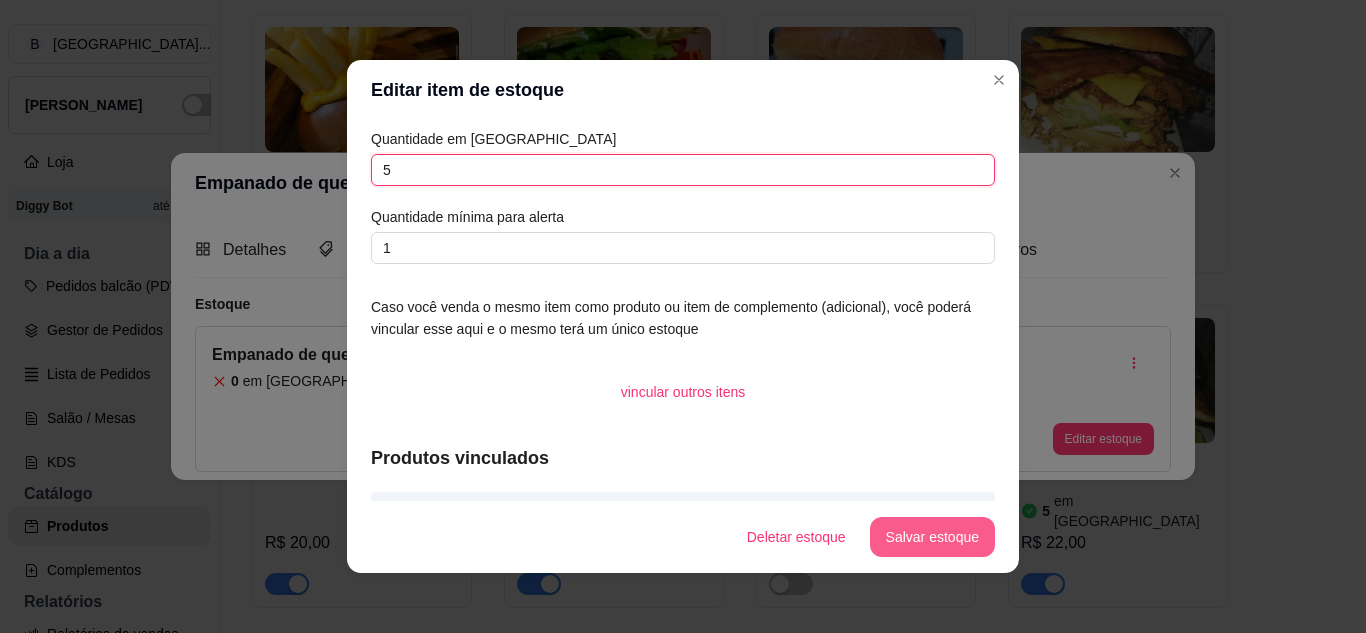 type on "5" 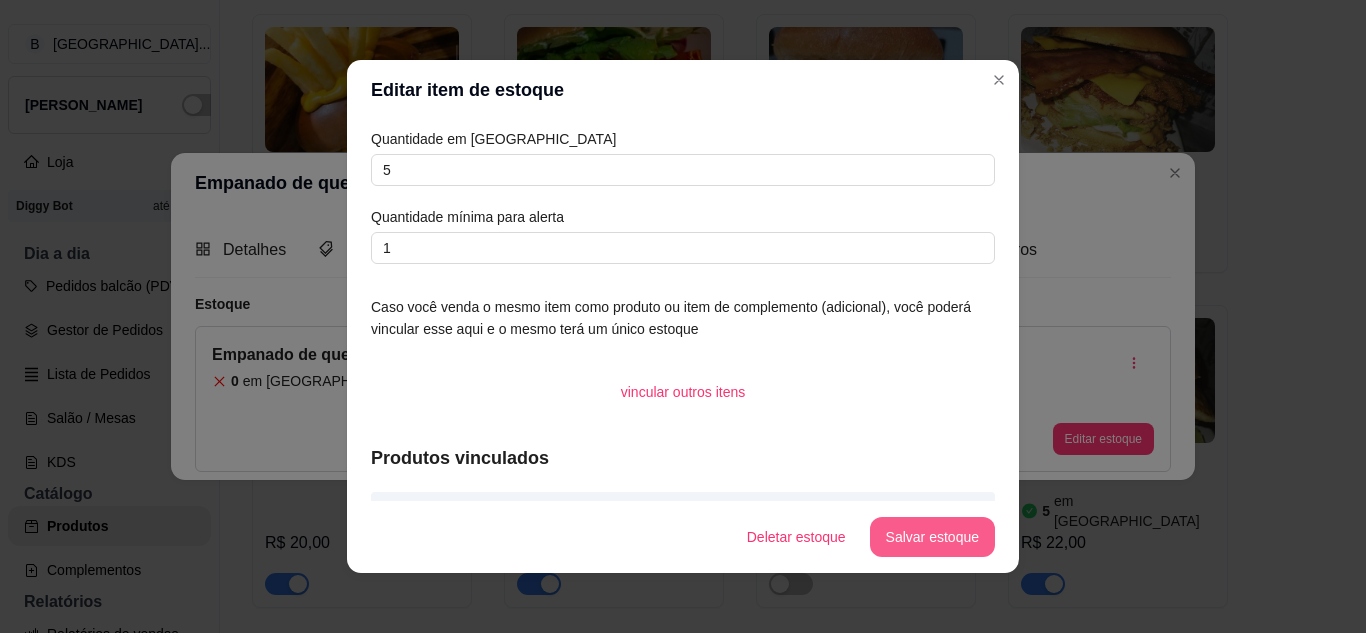 click on "Salvar estoque" at bounding box center (932, 537) 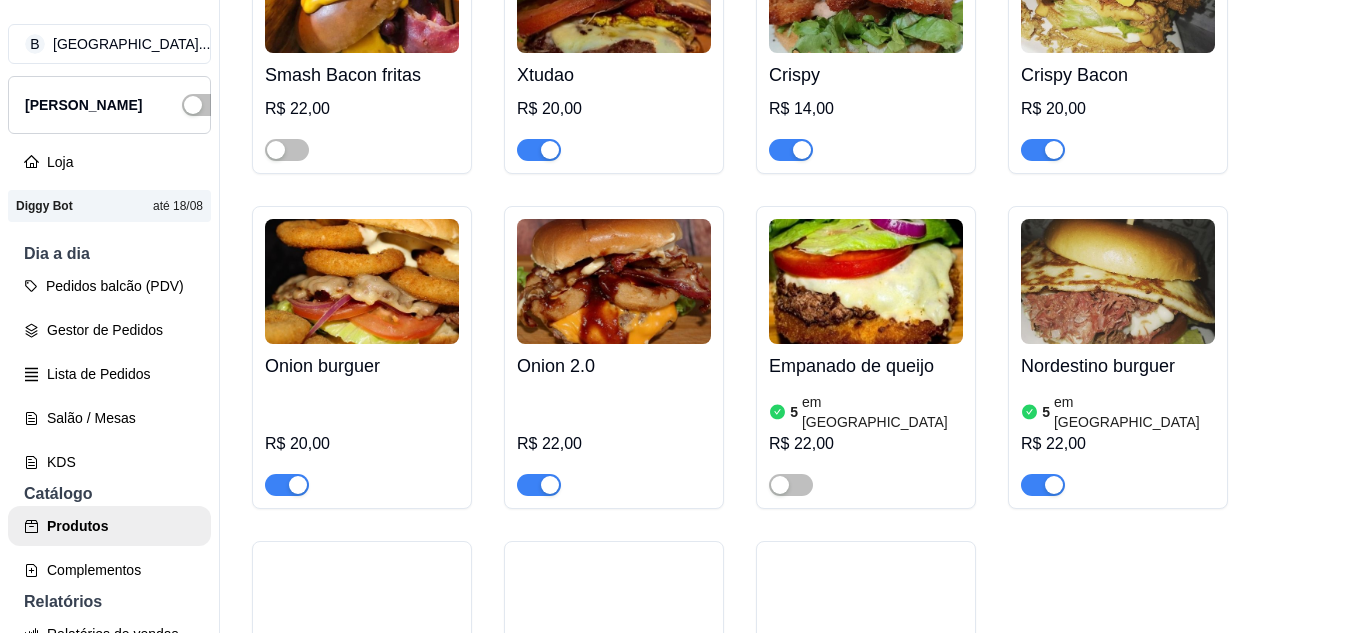 scroll, scrollTop: 1000, scrollLeft: 0, axis: vertical 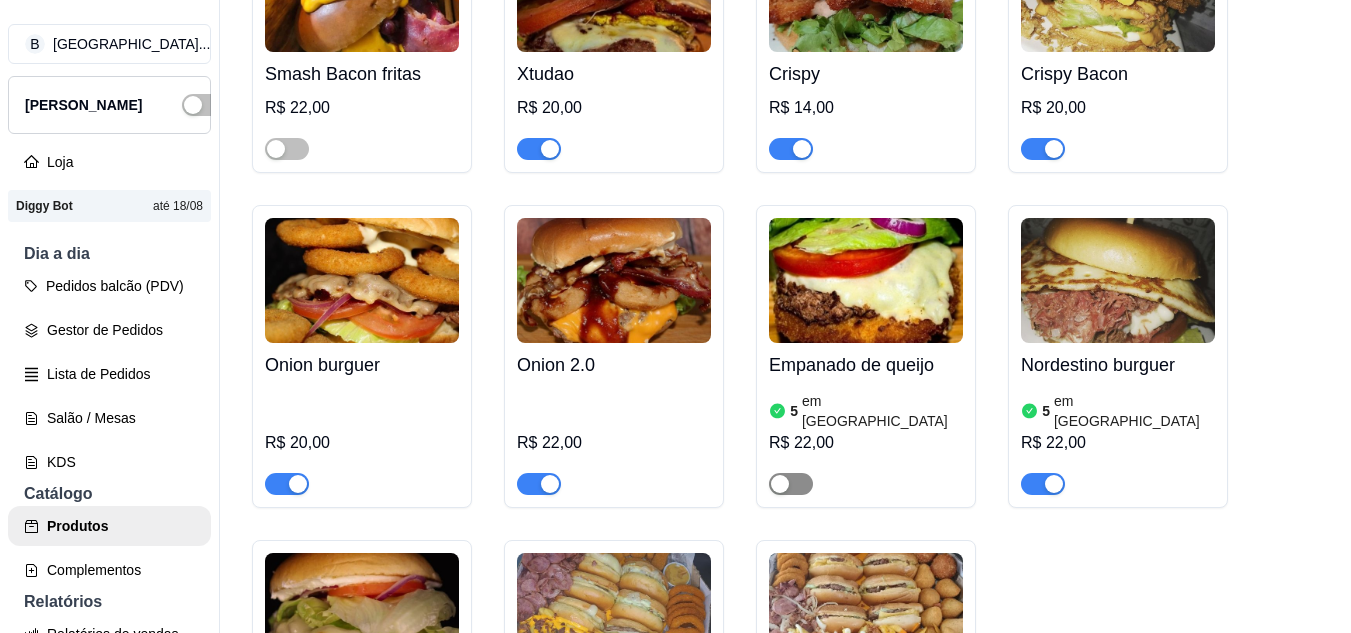 click at bounding box center [791, 484] 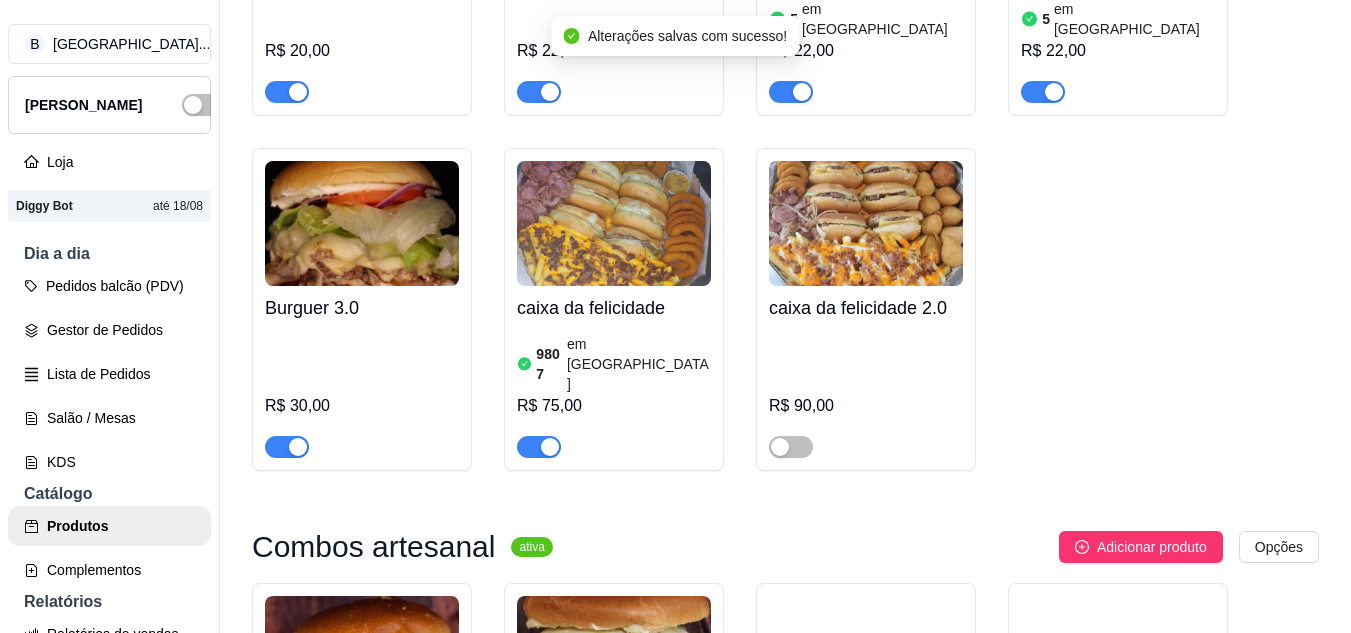 scroll, scrollTop: 1500, scrollLeft: 0, axis: vertical 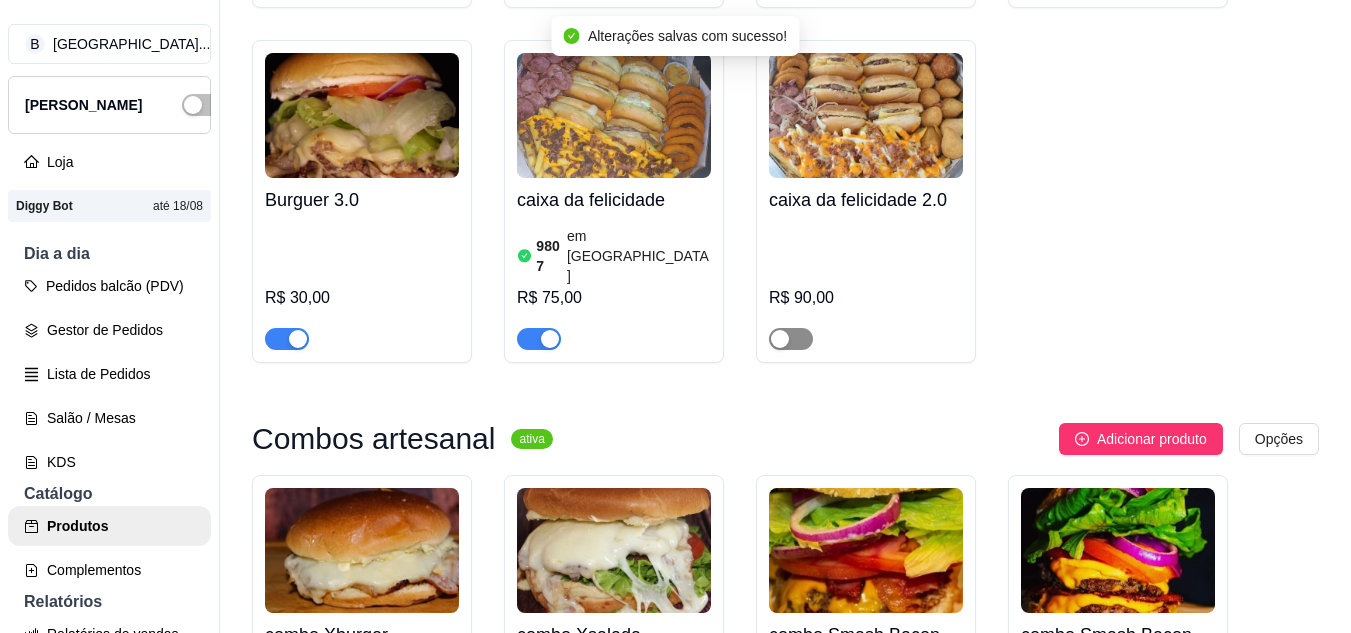 click at bounding box center (791, 339) 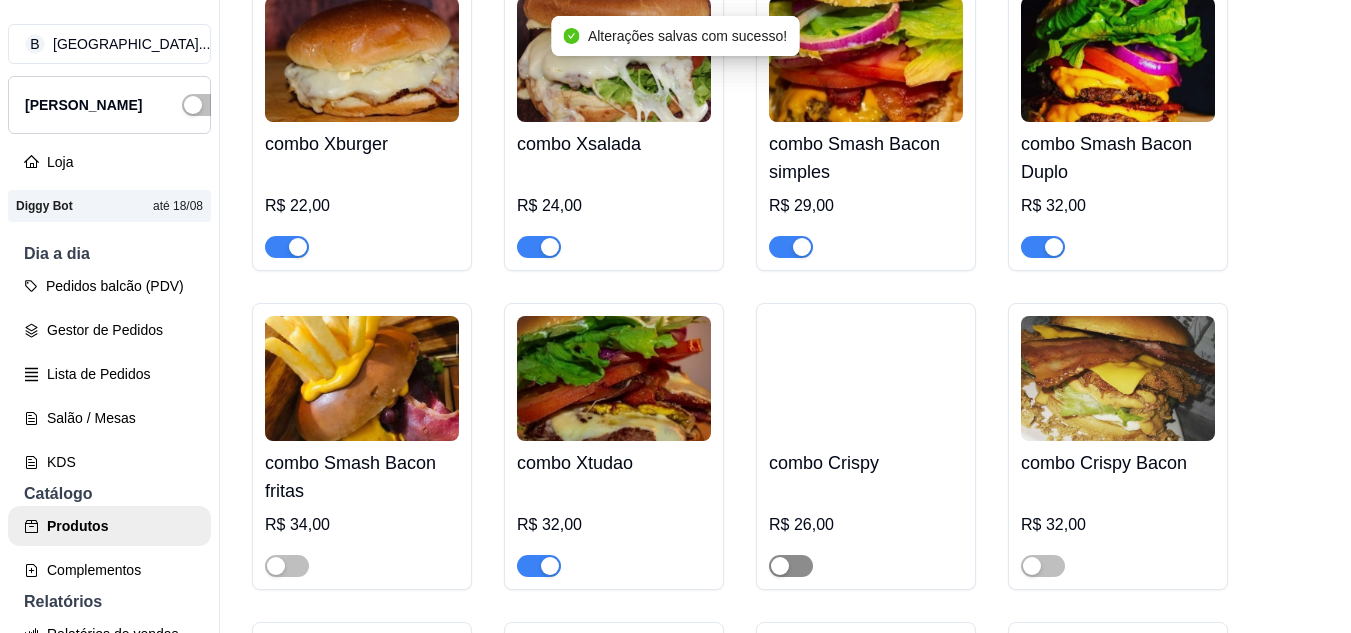 scroll, scrollTop: 2100, scrollLeft: 0, axis: vertical 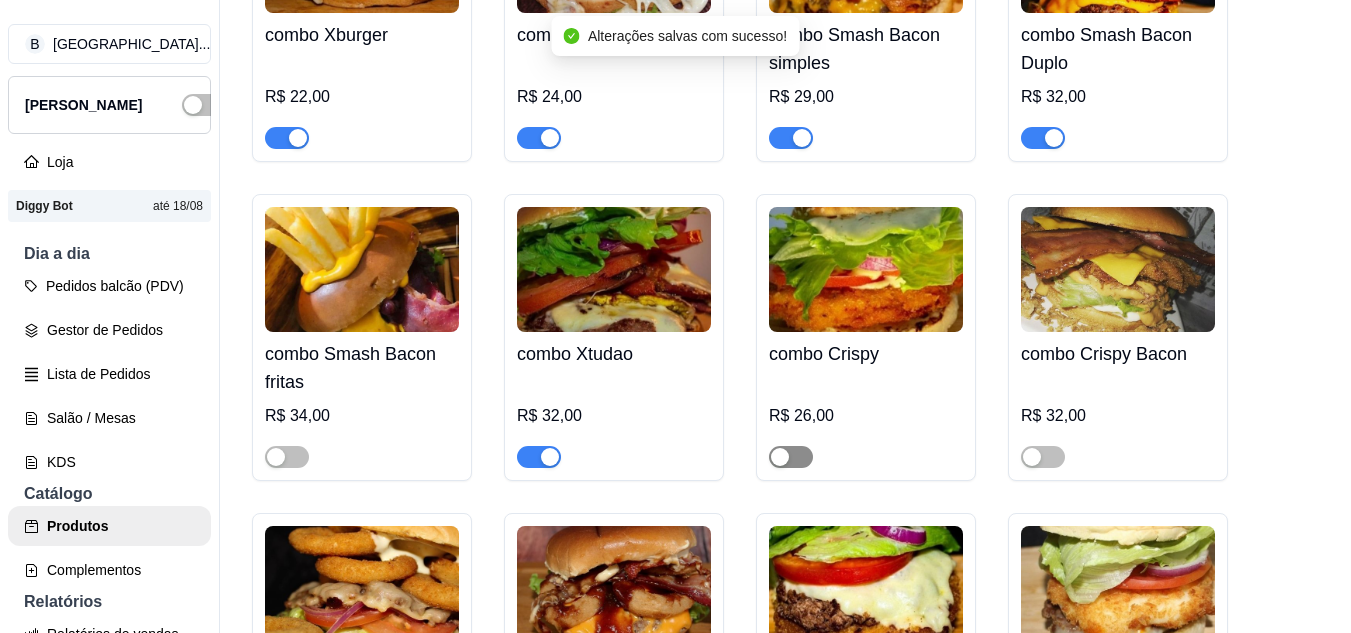 click at bounding box center (791, 457) 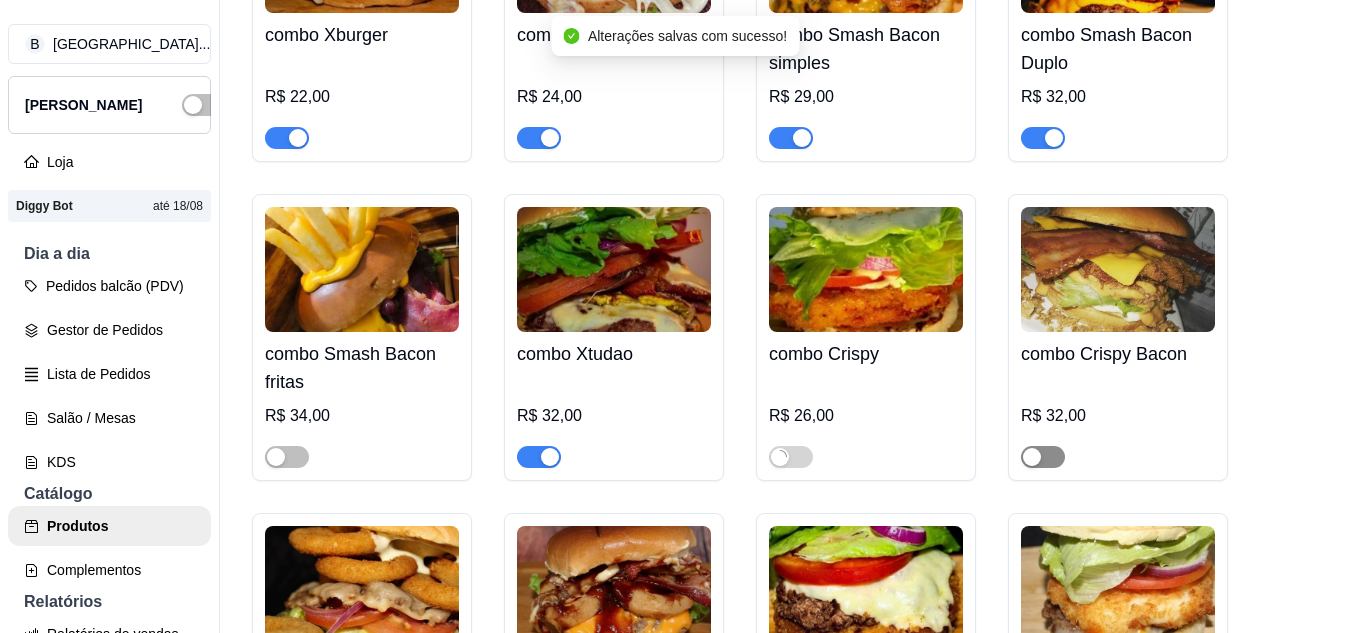 click at bounding box center [1043, 457] 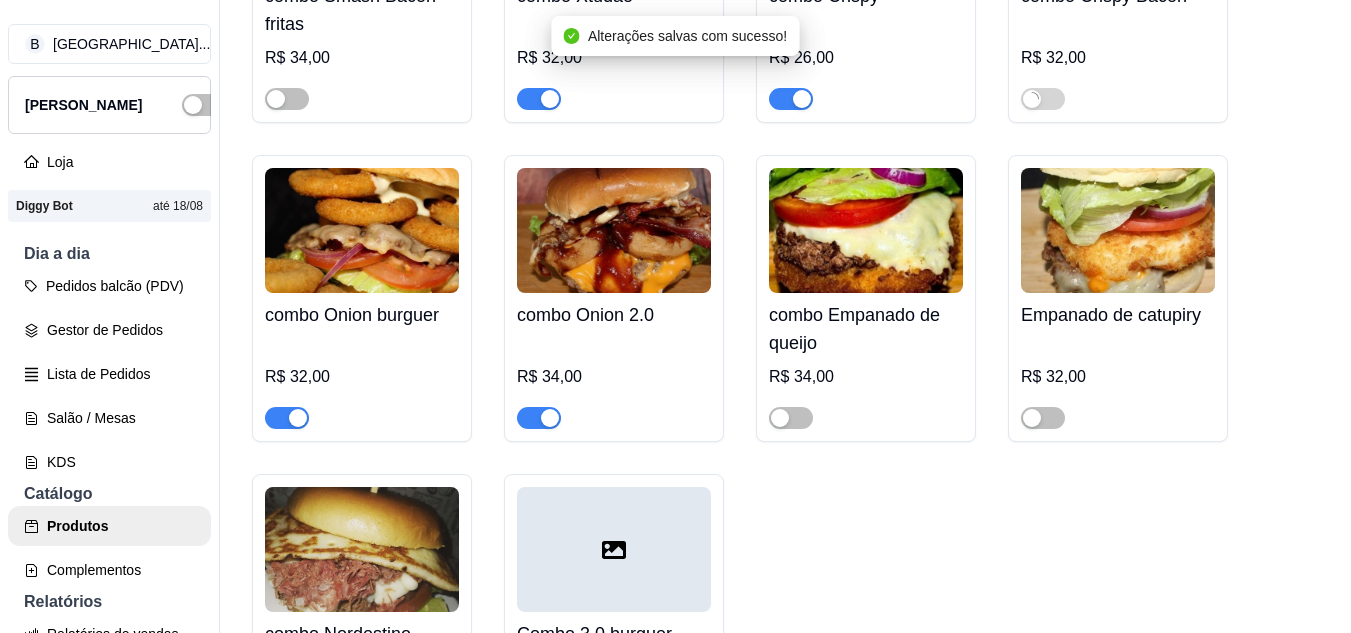 scroll, scrollTop: 2500, scrollLeft: 0, axis: vertical 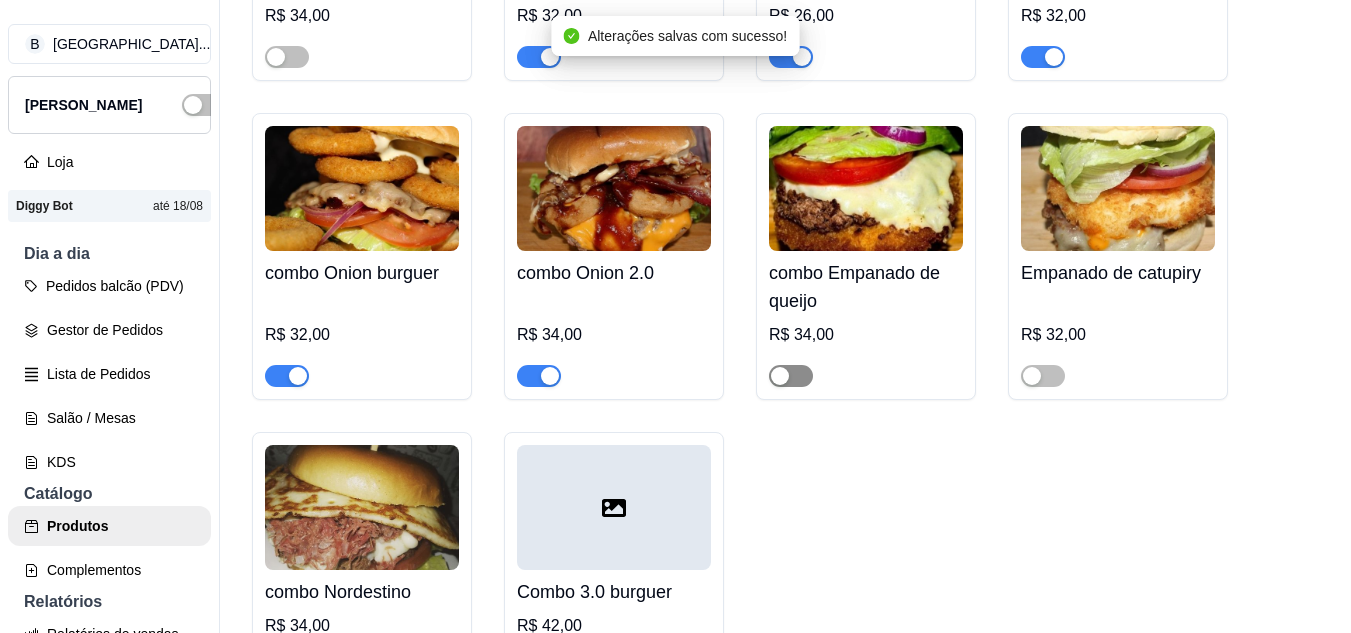 click at bounding box center [791, 376] 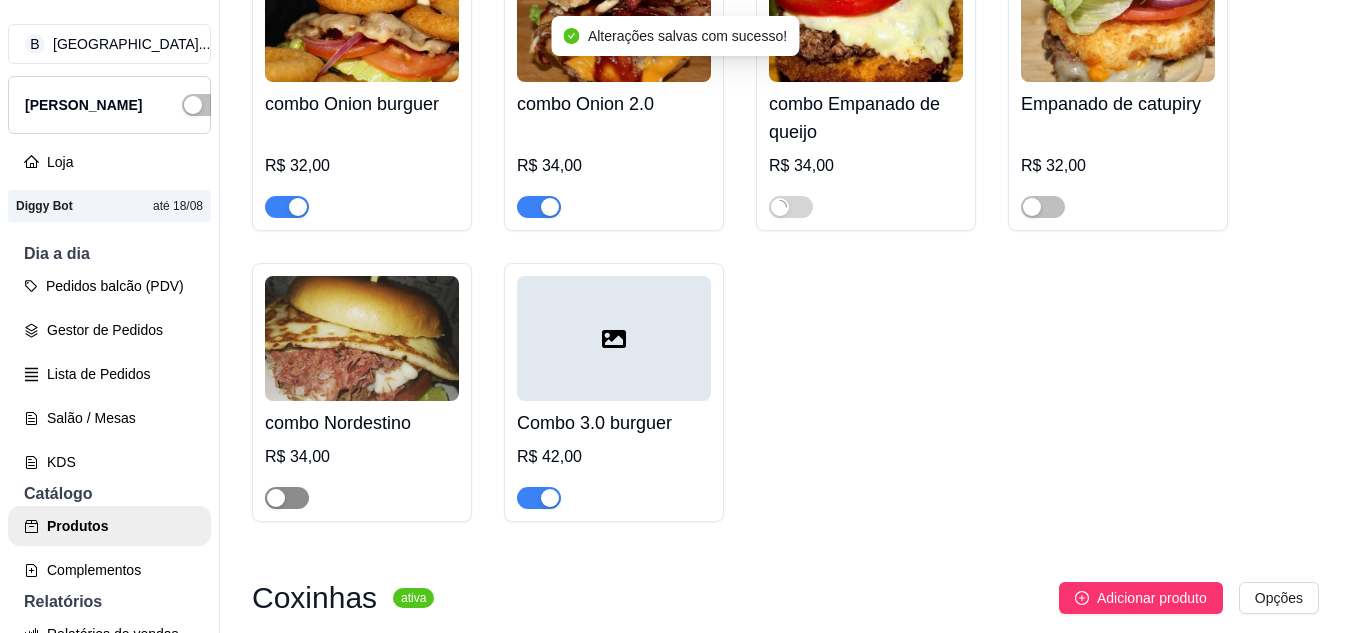 scroll, scrollTop: 2700, scrollLeft: 0, axis: vertical 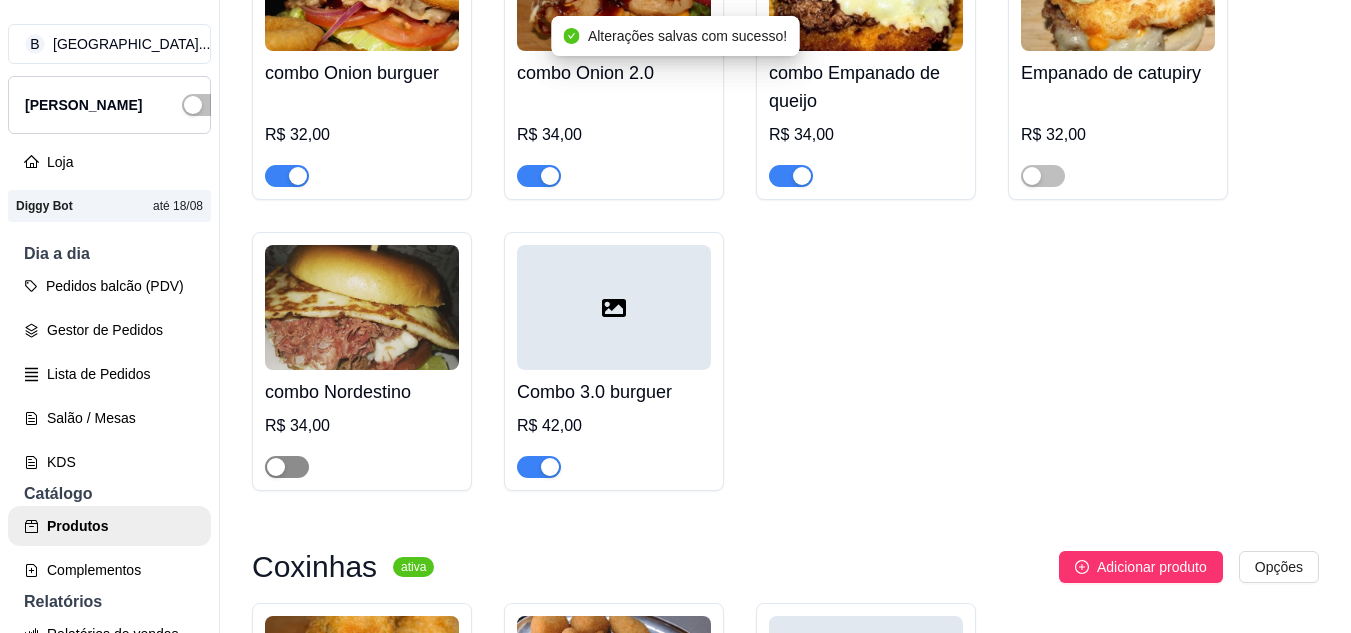 click at bounding box center (287, 467) 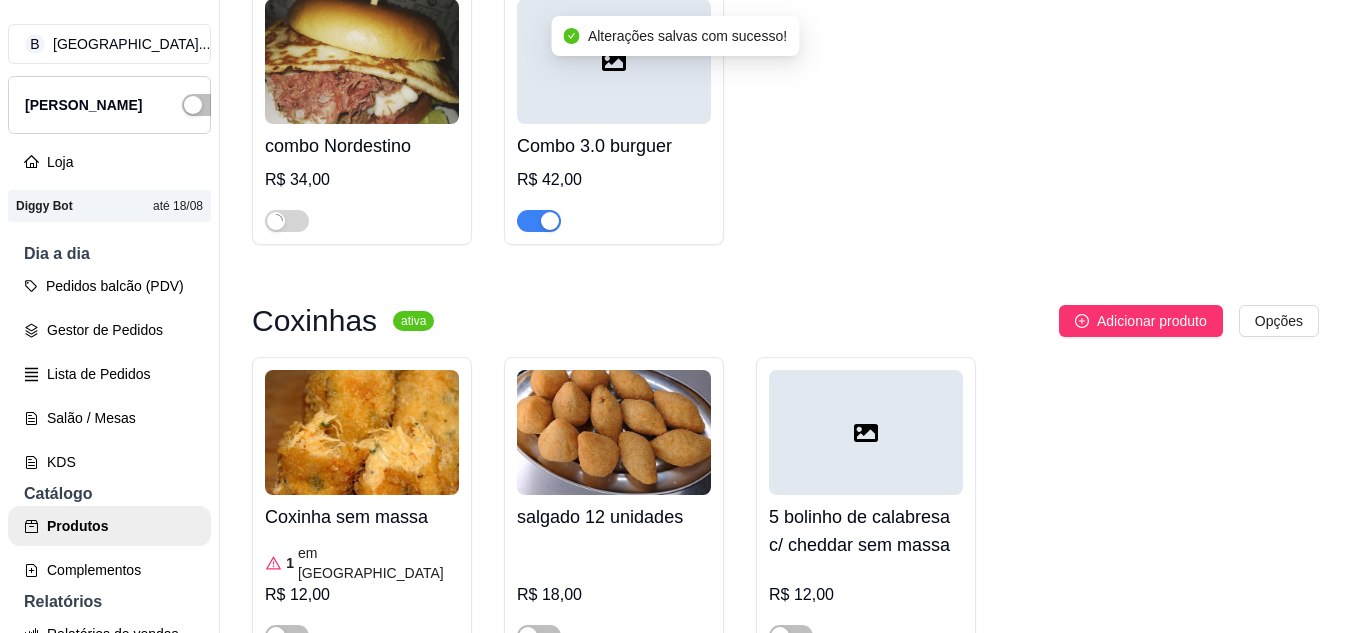 scroll, scrollTop: 3000, scrollLeft: 0, axis: vertical 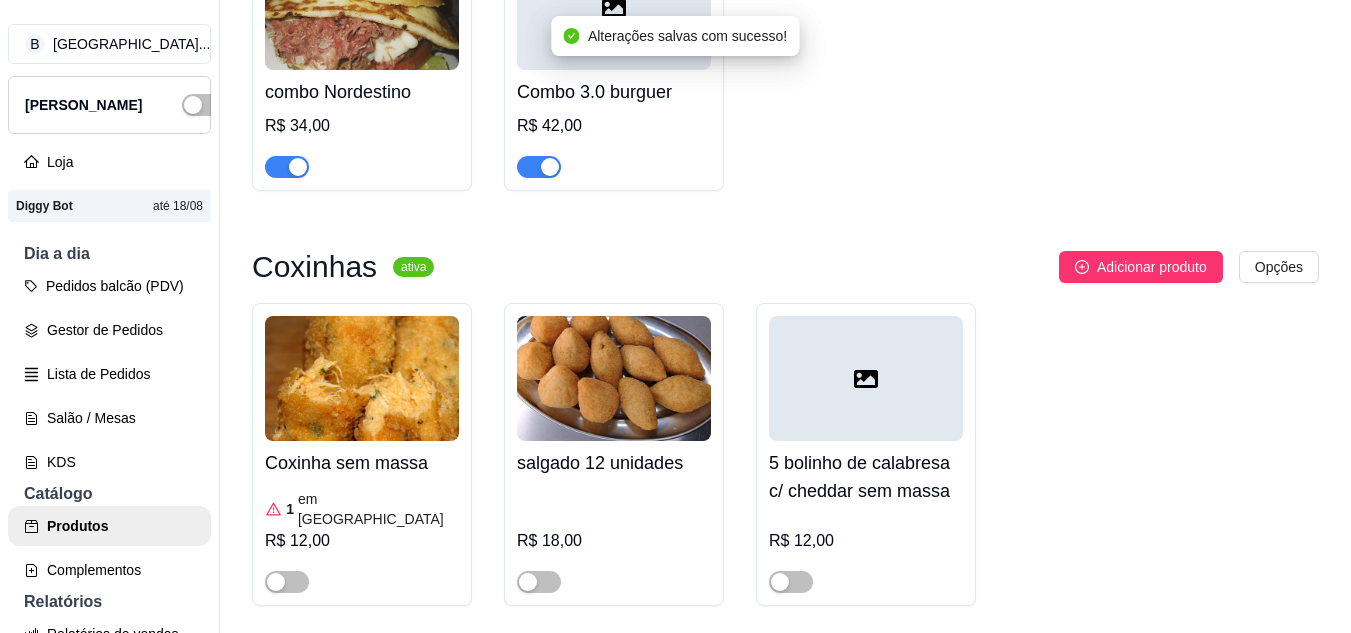 click on "em [GEOGRAPHIC_DATA]" at bounding box center [378, 509] 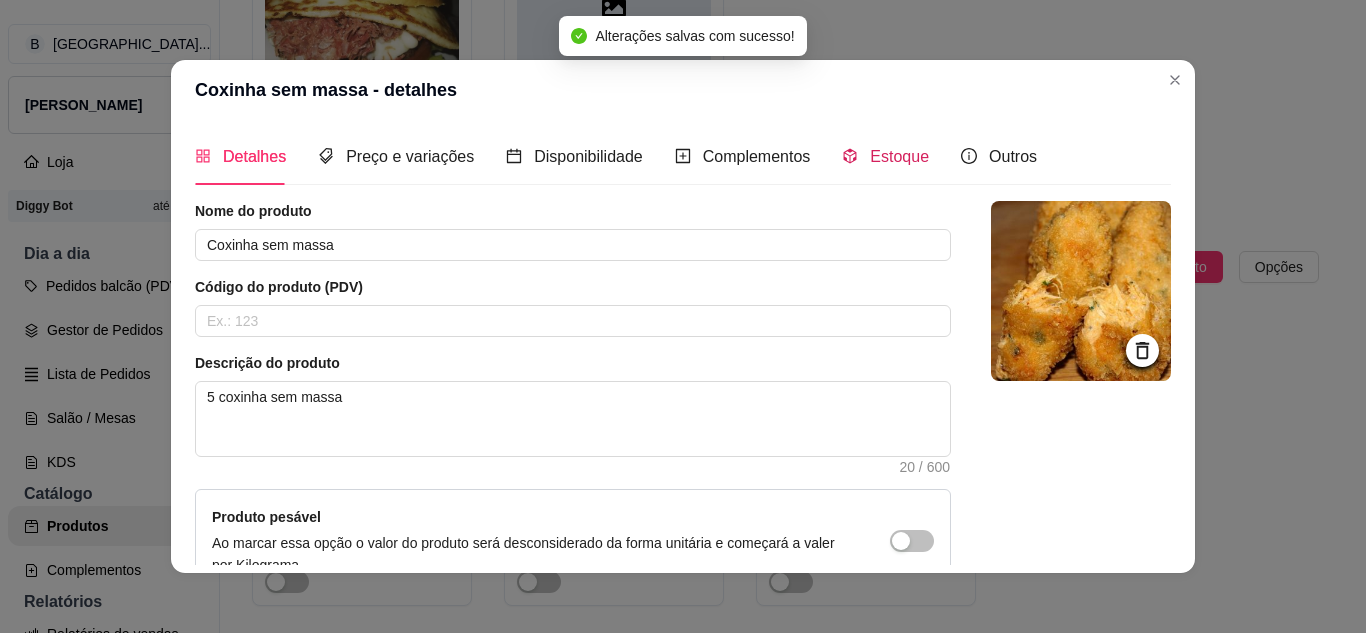 click on "Estoque" at bounding box center [885, 156] 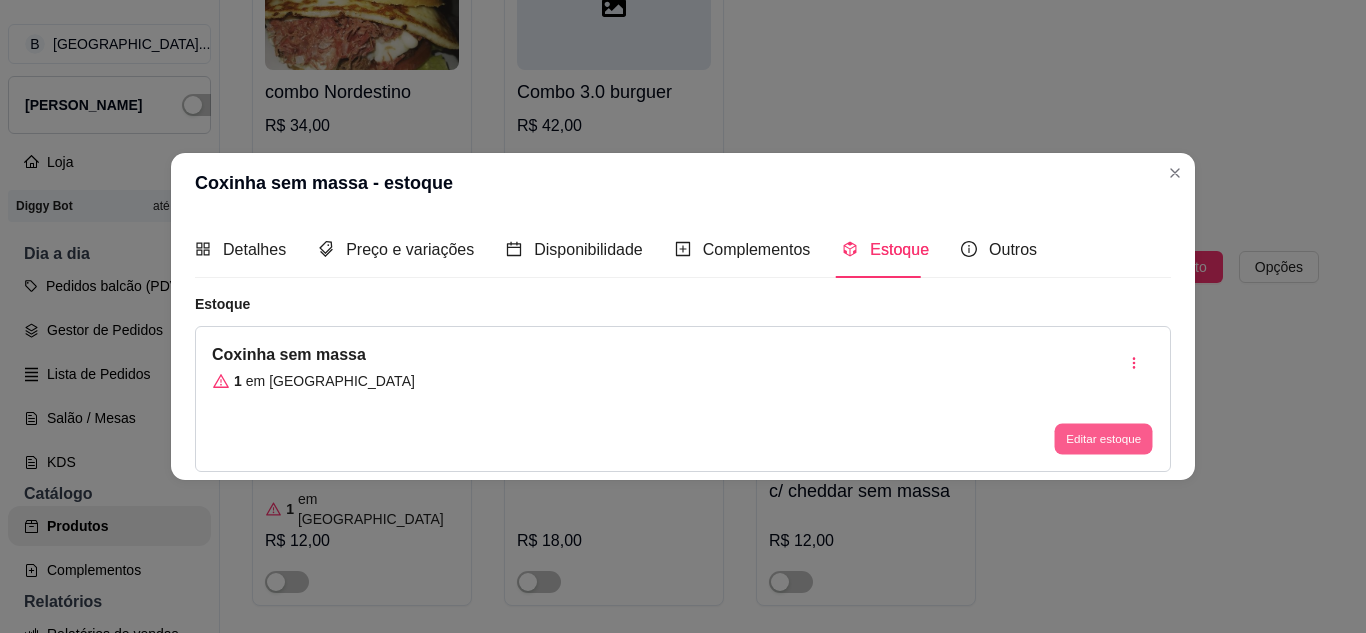 click on "Editar estoque" at bounding box center [1103, 439] 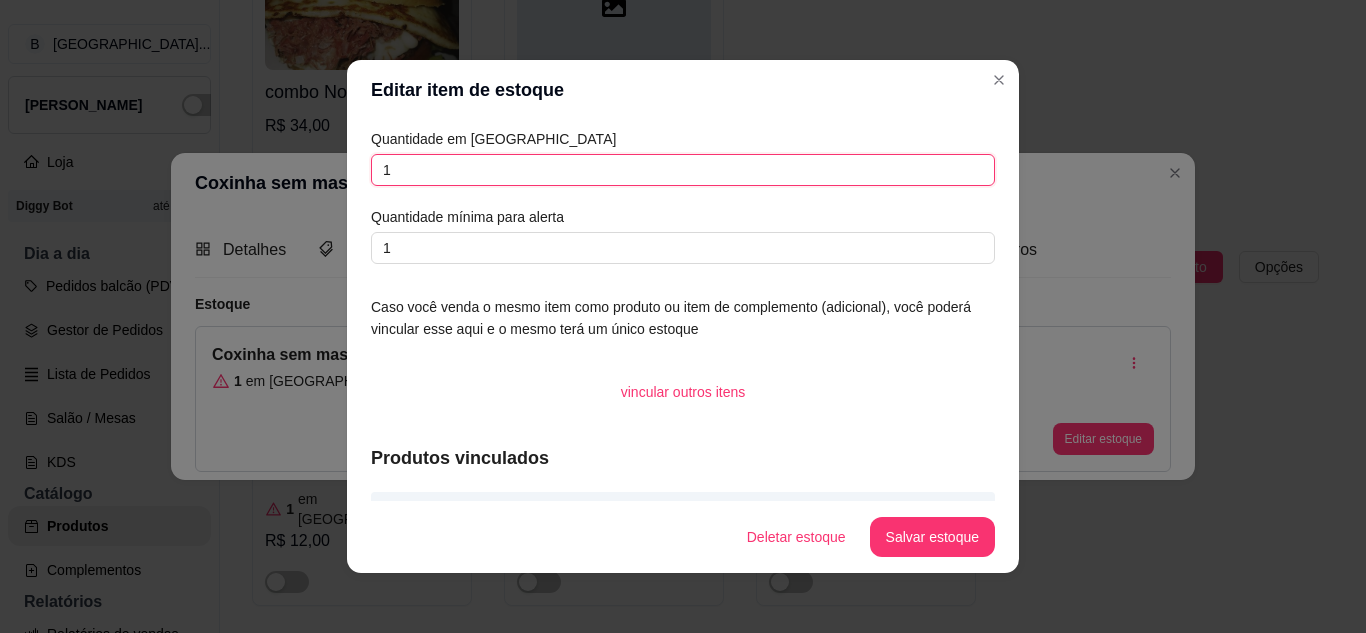 click on "1" at bounding box center [683, 170] 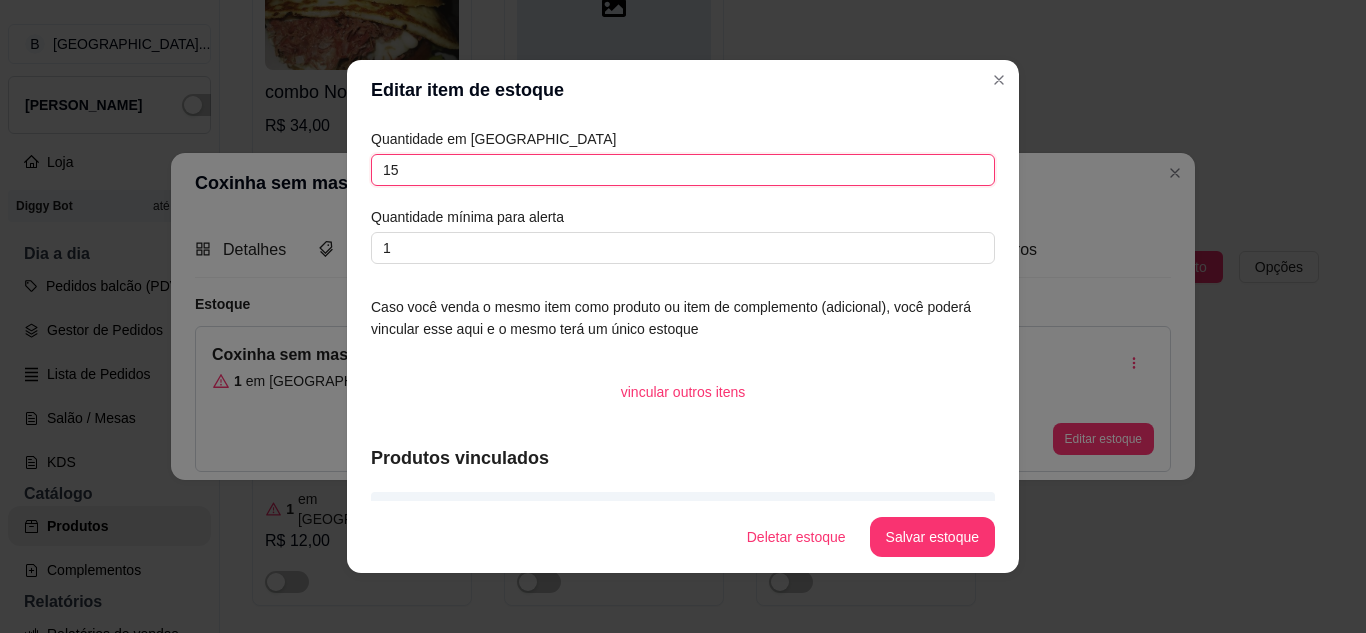 type on "15" 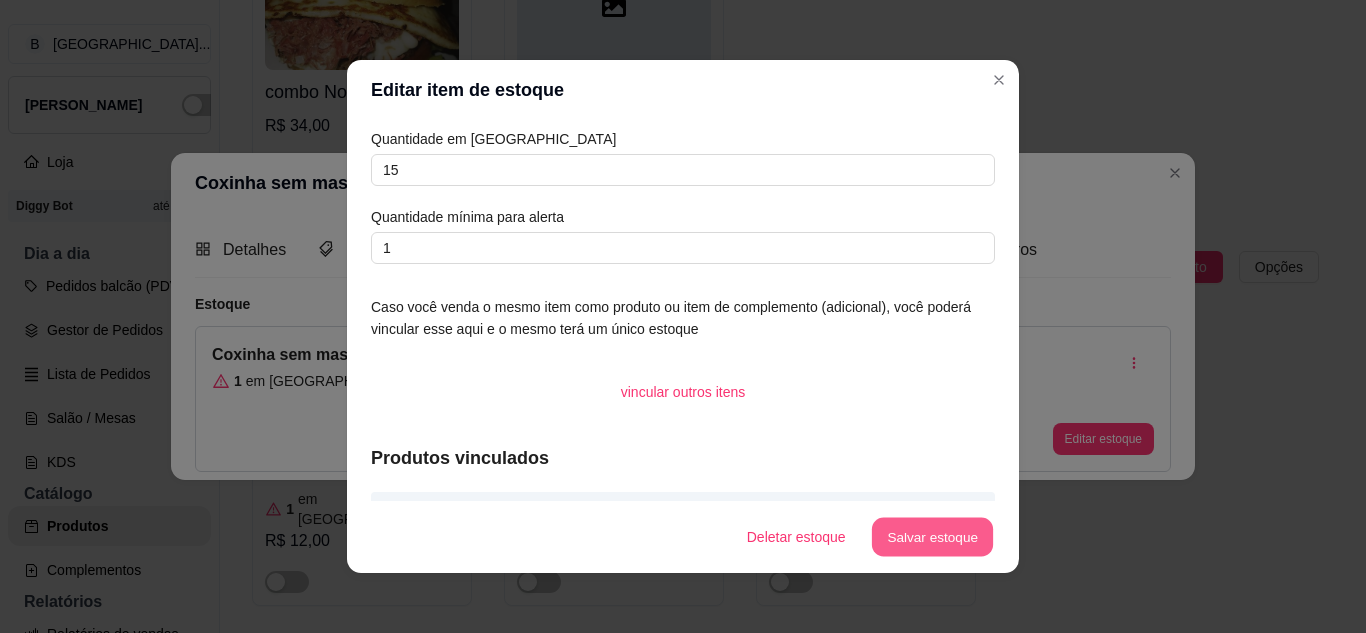 click on "Salvar estoque" at bounding box center (932, 537) 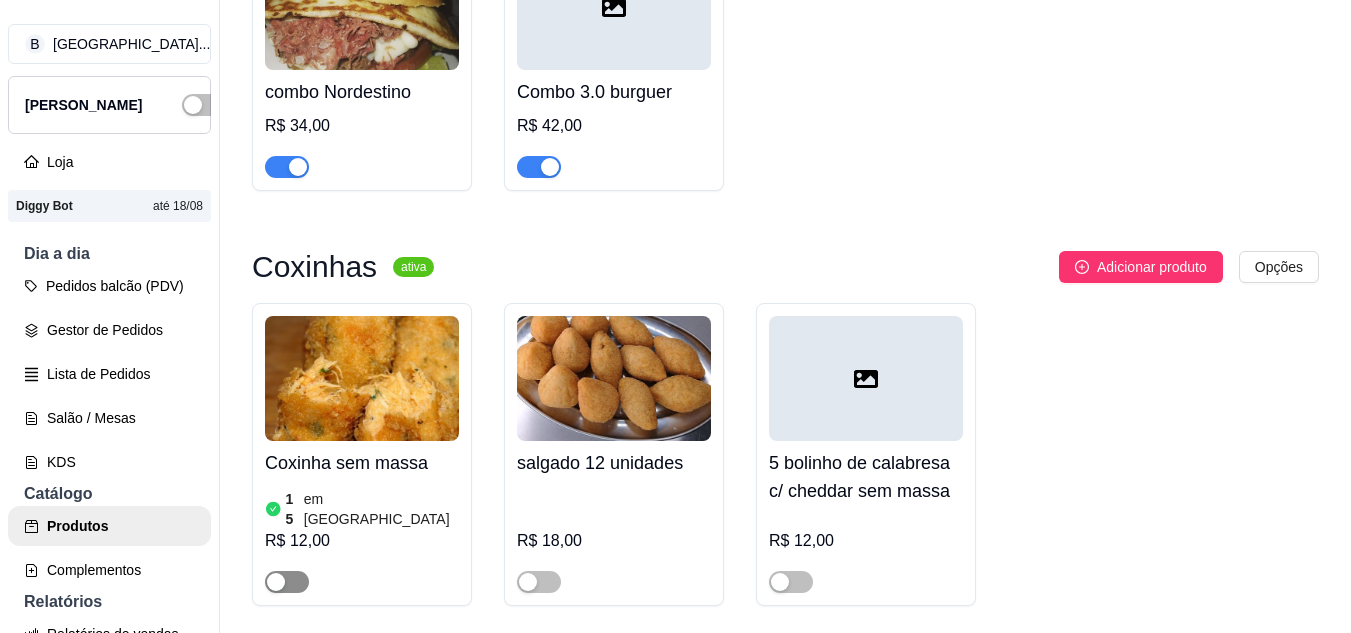click at bounding box center [287, 582] 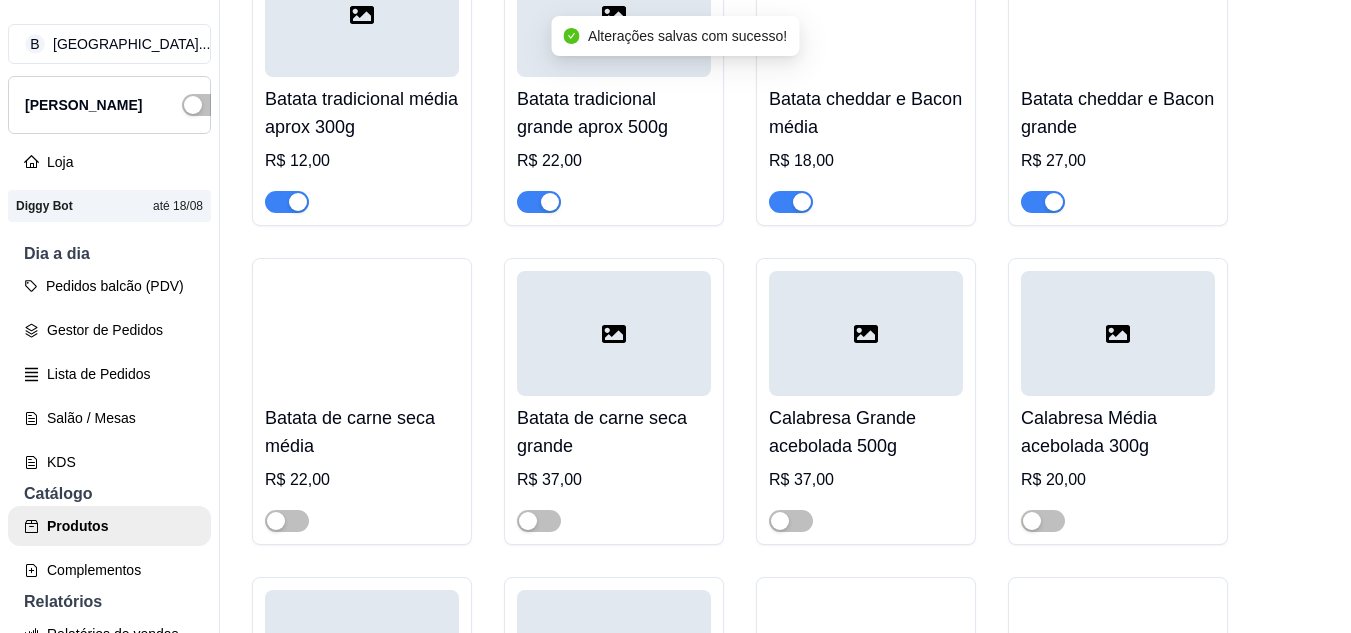 scroll, scrollTop: 3800, scrollLeft: 0, axis: vertical 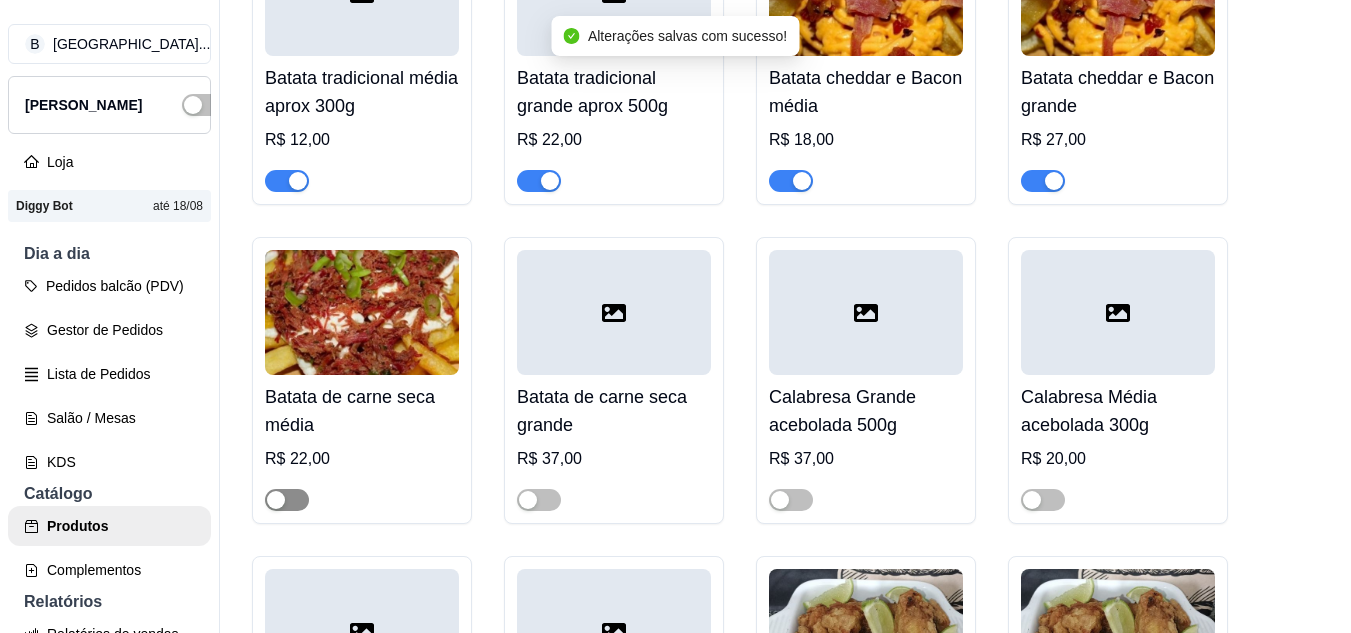 click at bounding box center (287, 500) 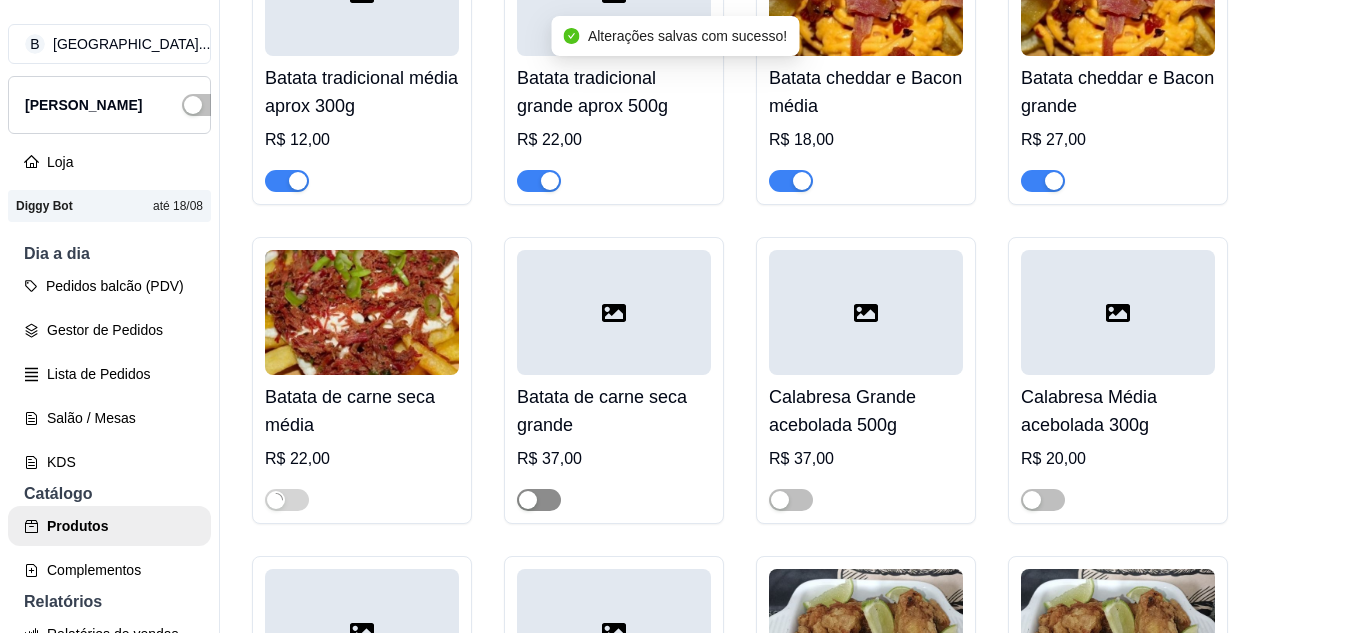click at bounding box center (539, 500) 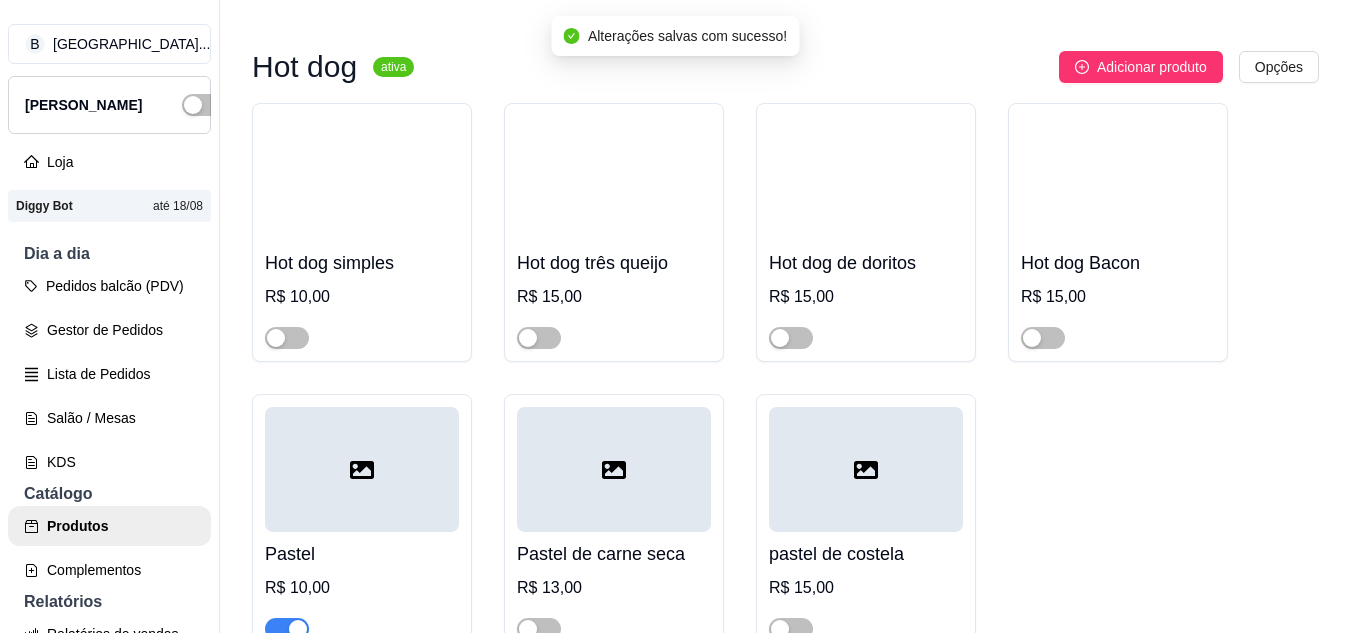 scroll, scrollTop: 5000, scrollLeft: 0, axis: vertical 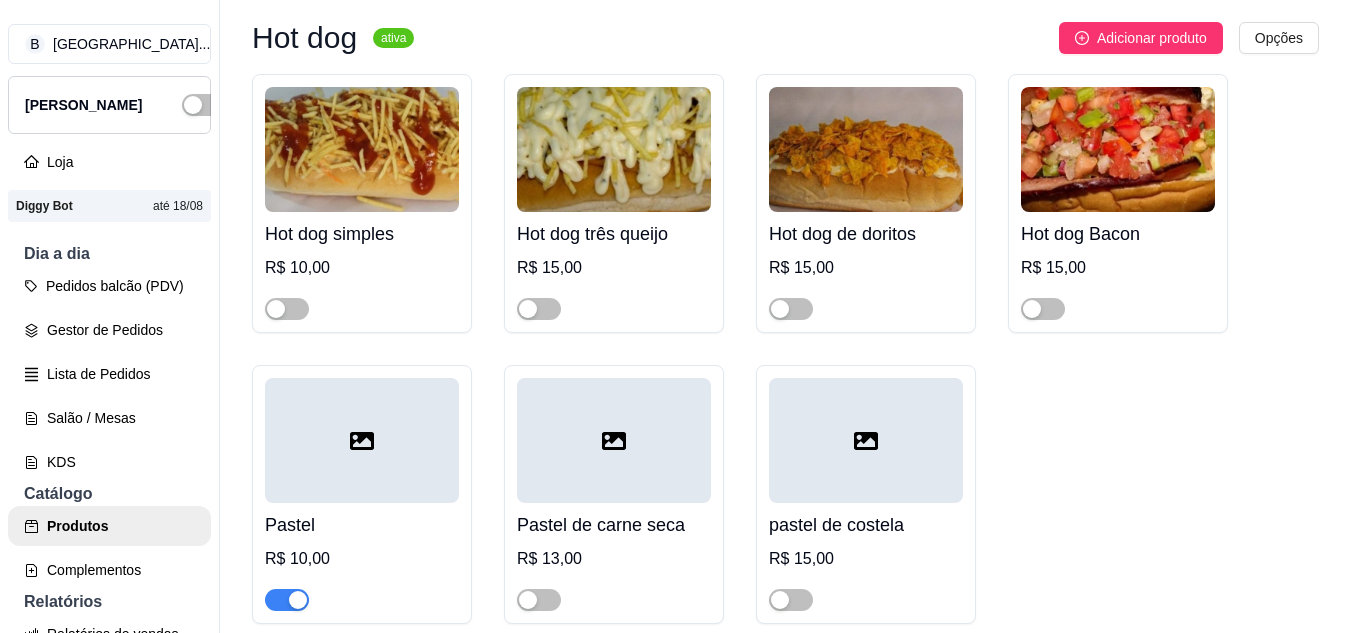 click at bounding box center (287, 600) 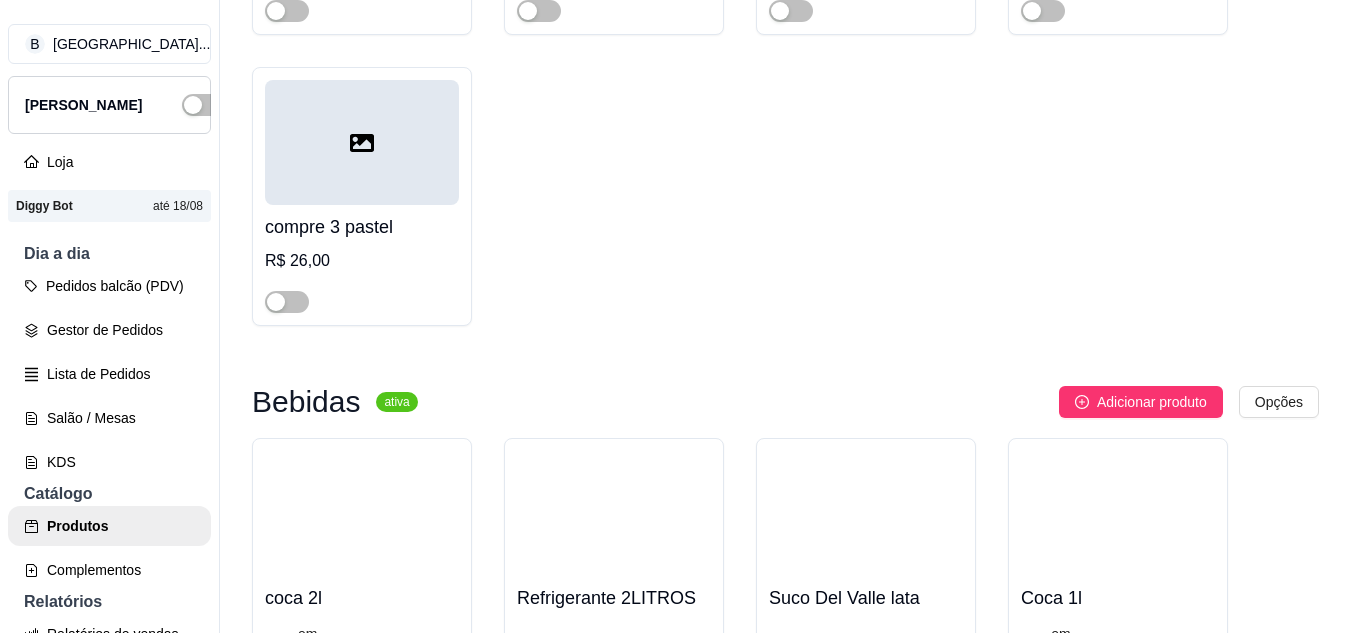 scroll, scrollTop: 7500, scrollLeft: 0, axis: vertical 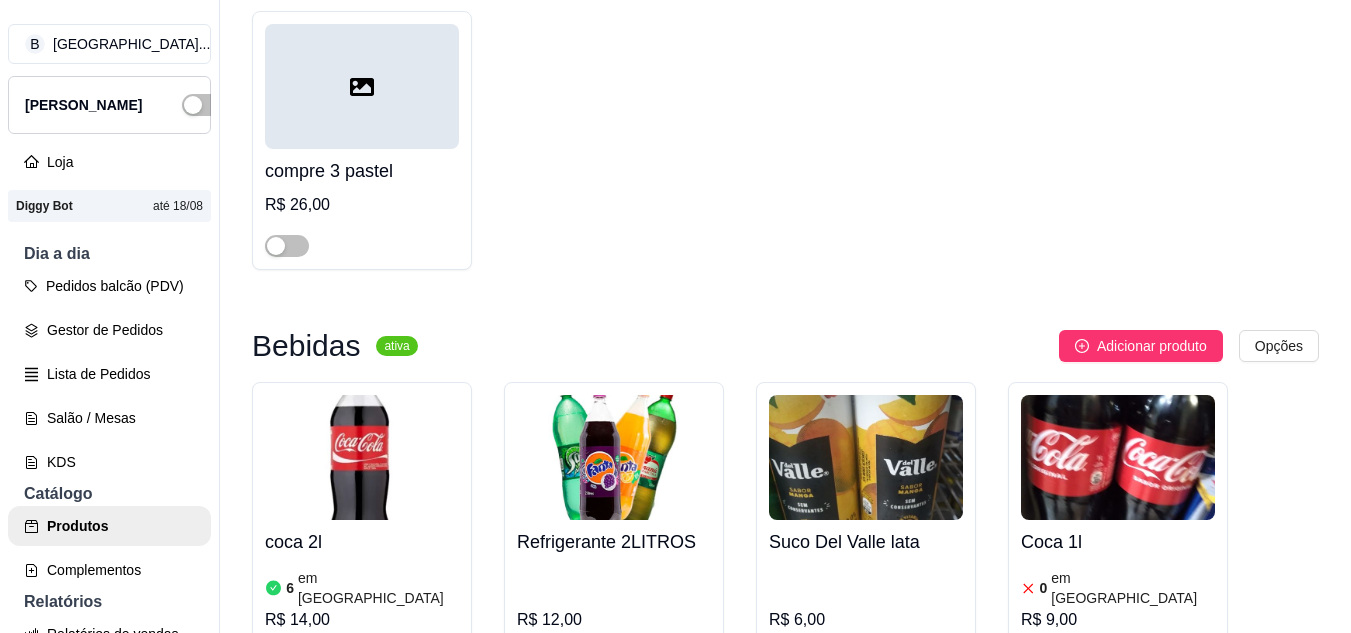 click on "em [GEOGRAPHIC_DATA]" at bounding box center [378, 588] 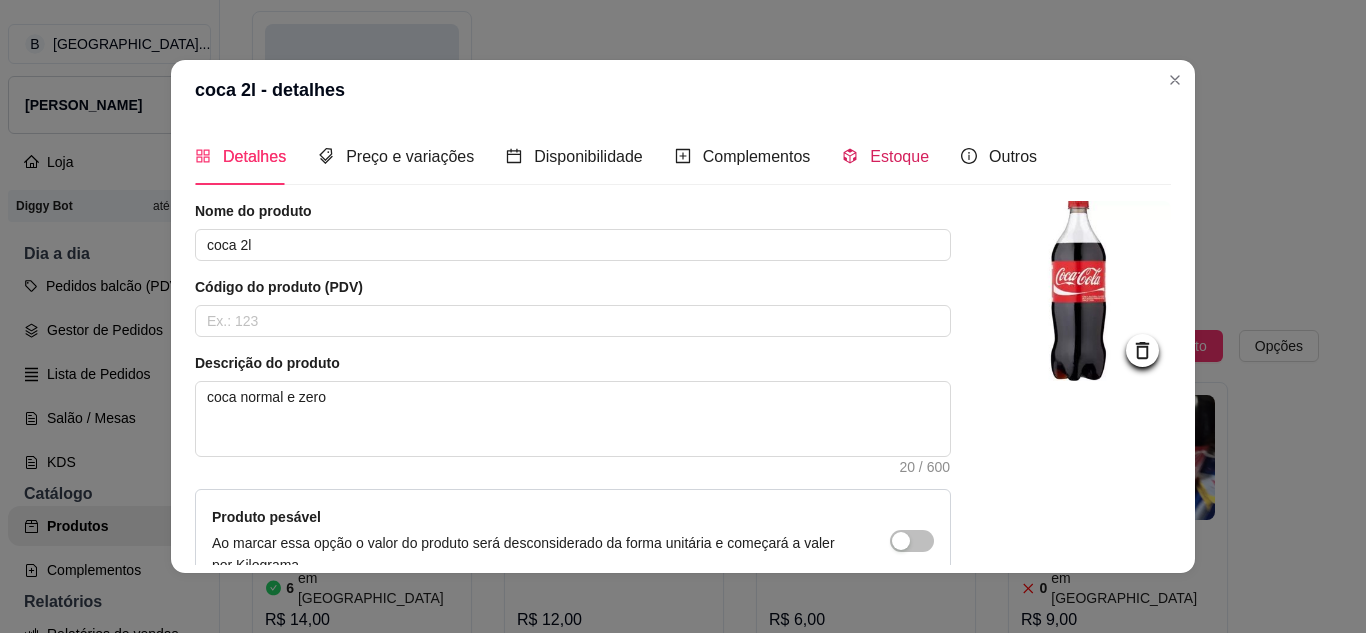 click on "Estoque" at bounding box center [899, 156] 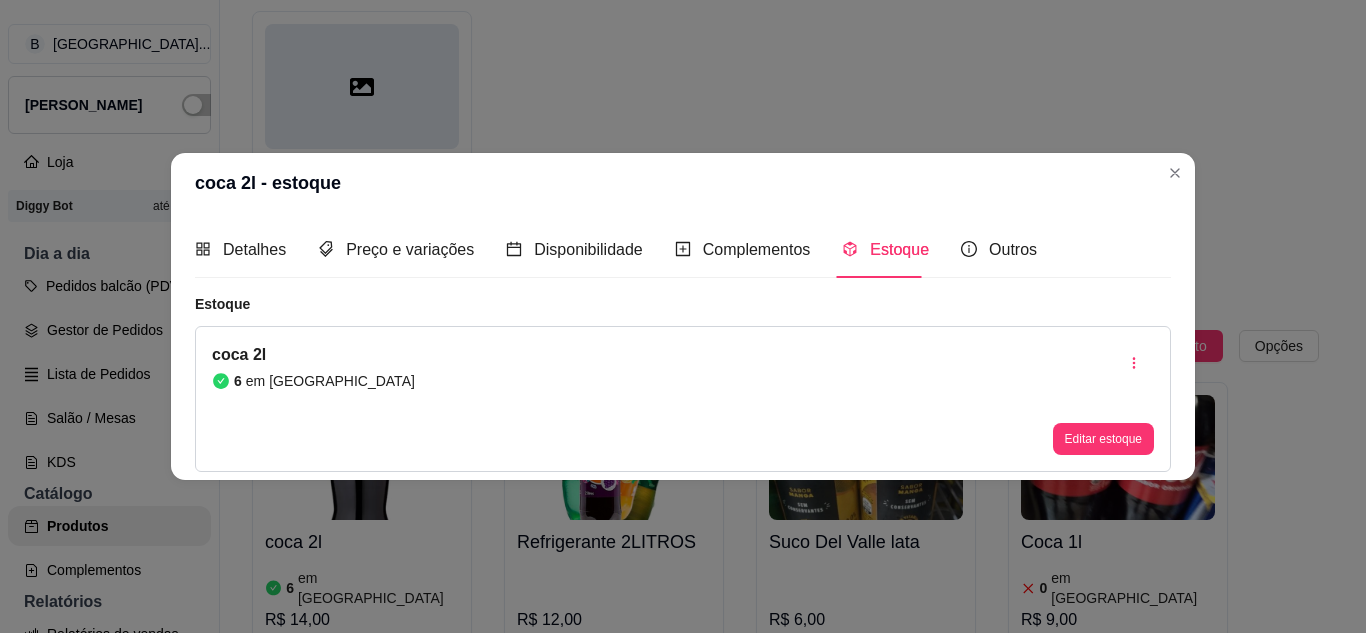 type 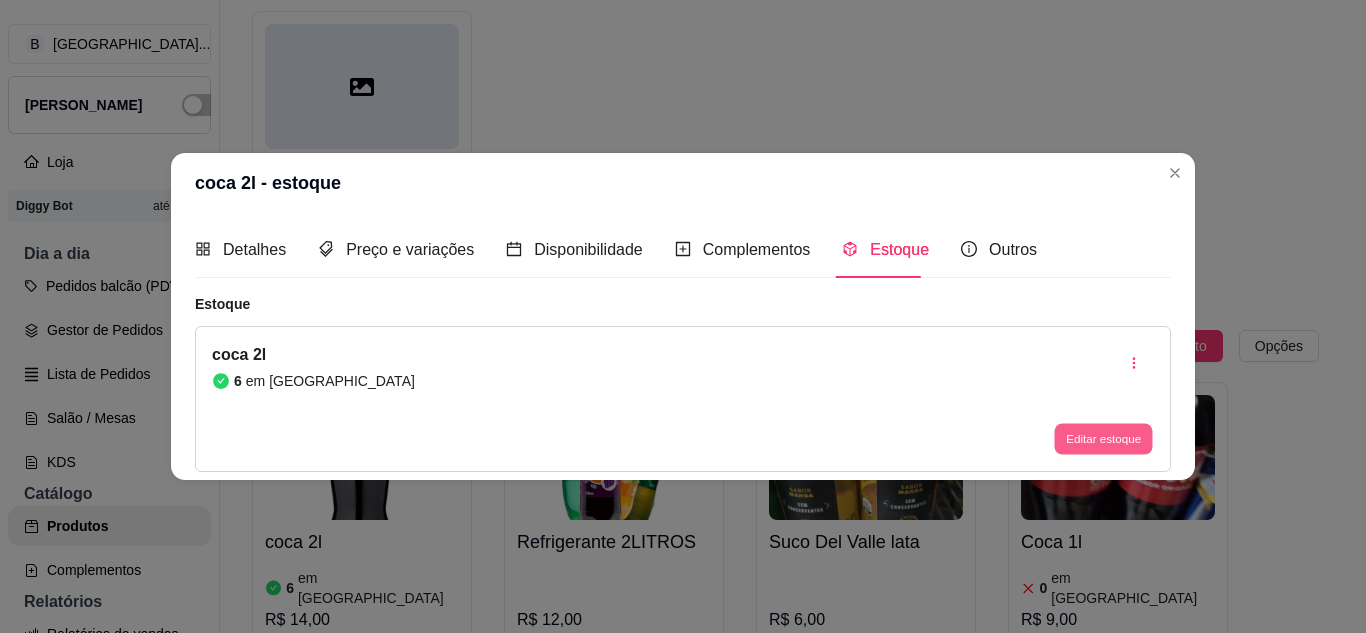 click on "Editar estoque" at bounding box center [1103, 439] 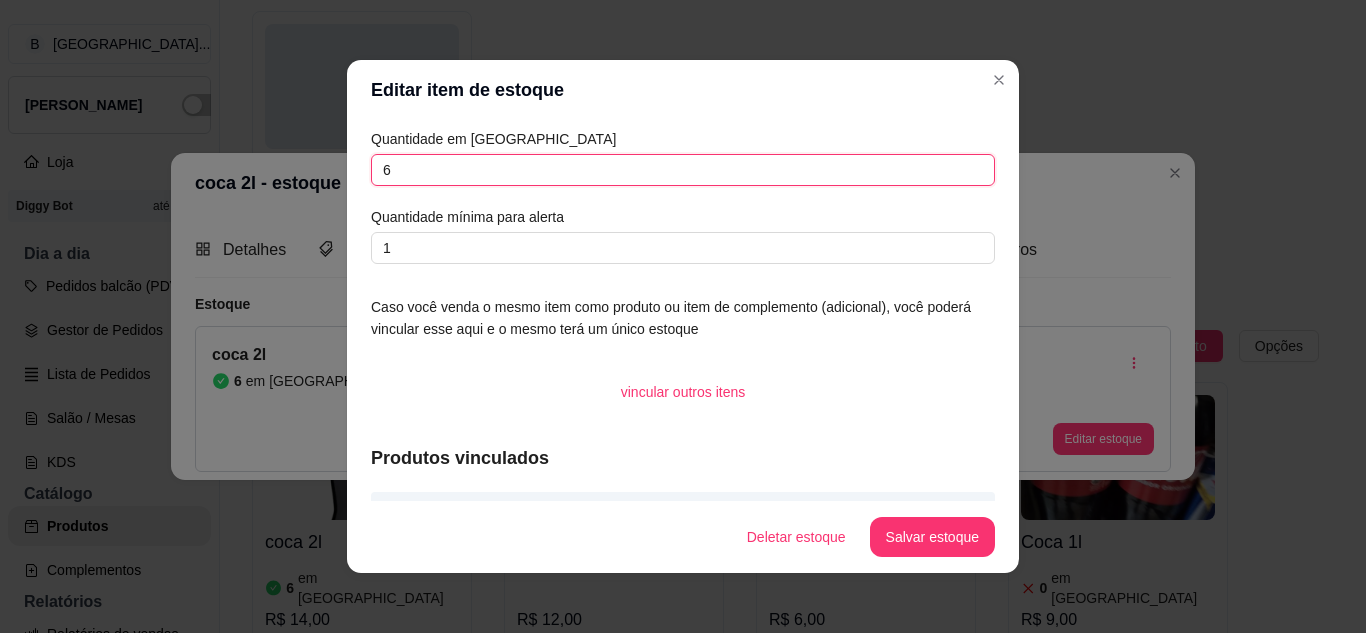 click on "6" at bounding box center [683, 170] 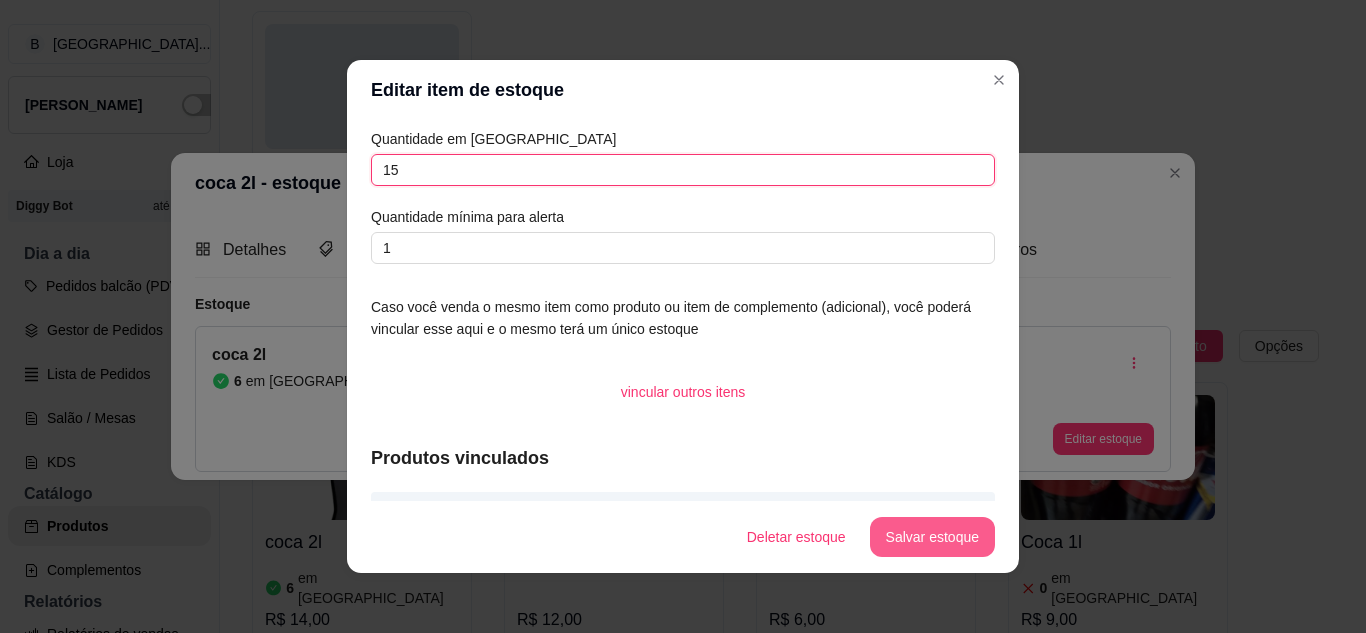 type on "15" 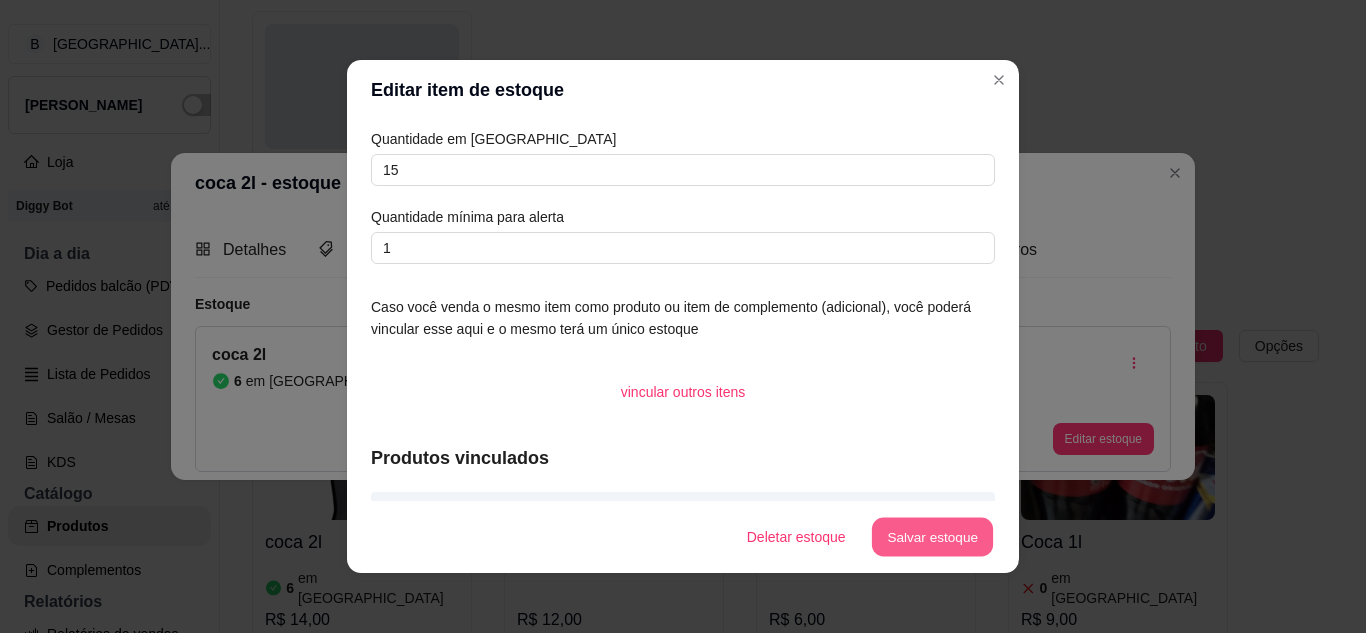 click on "Salvar estoque" at bounding box center [932, 537] 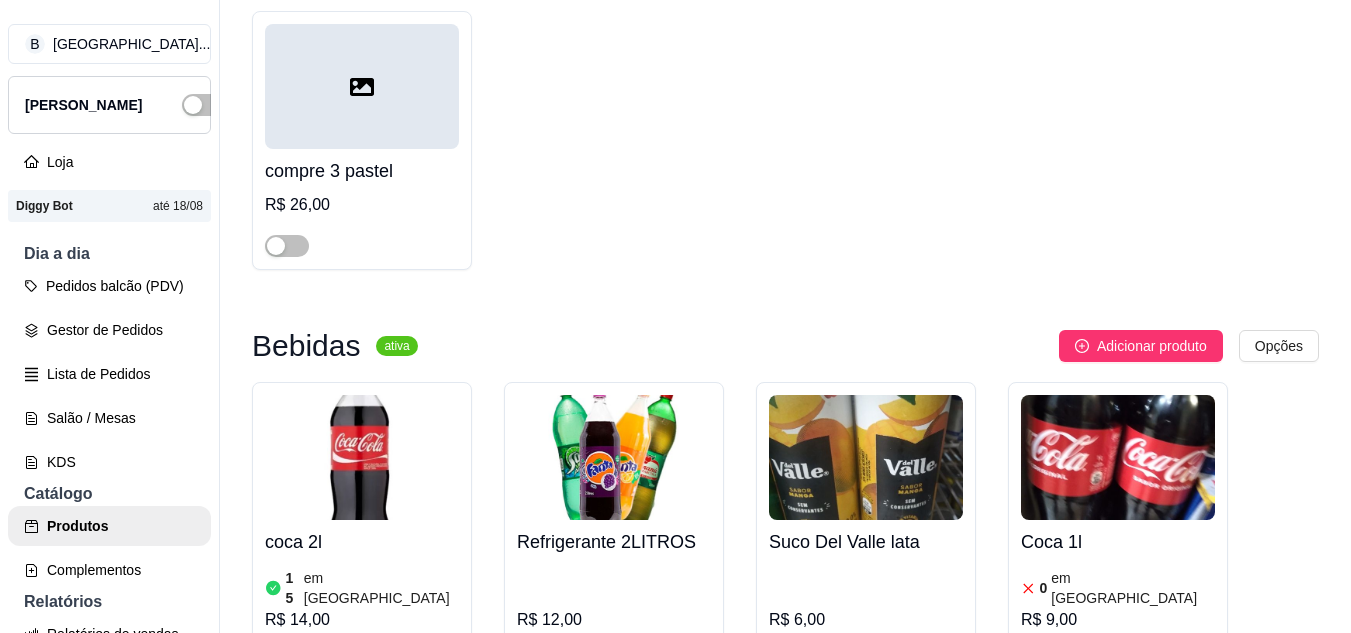 click at bounding box center (287, 661) 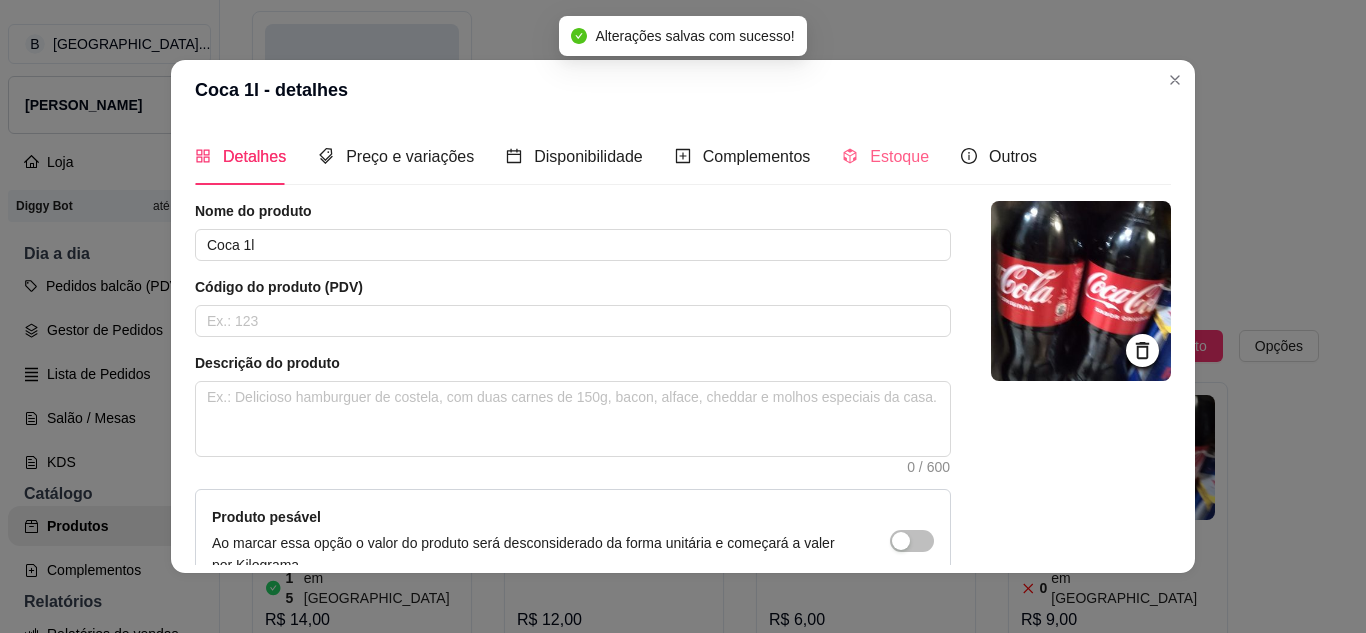 click on "Estoque" at bounding box center (885, 156) 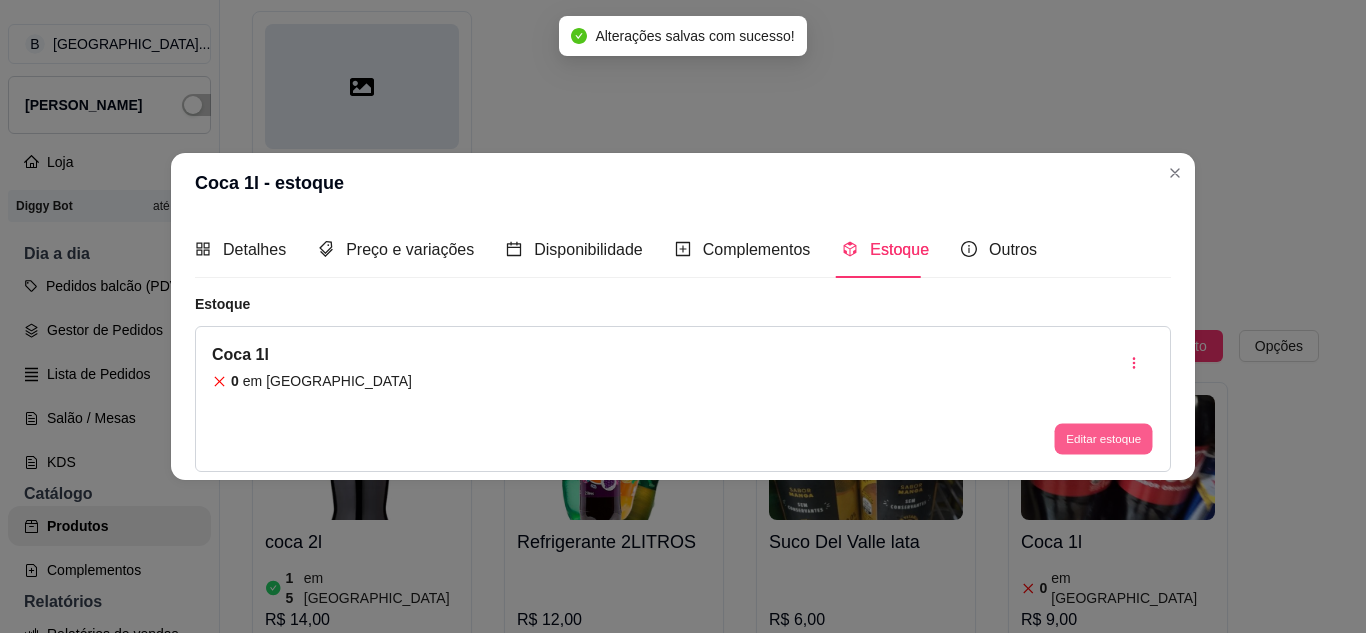 click on "Editar estoque" at bounding box center (1103, 439) 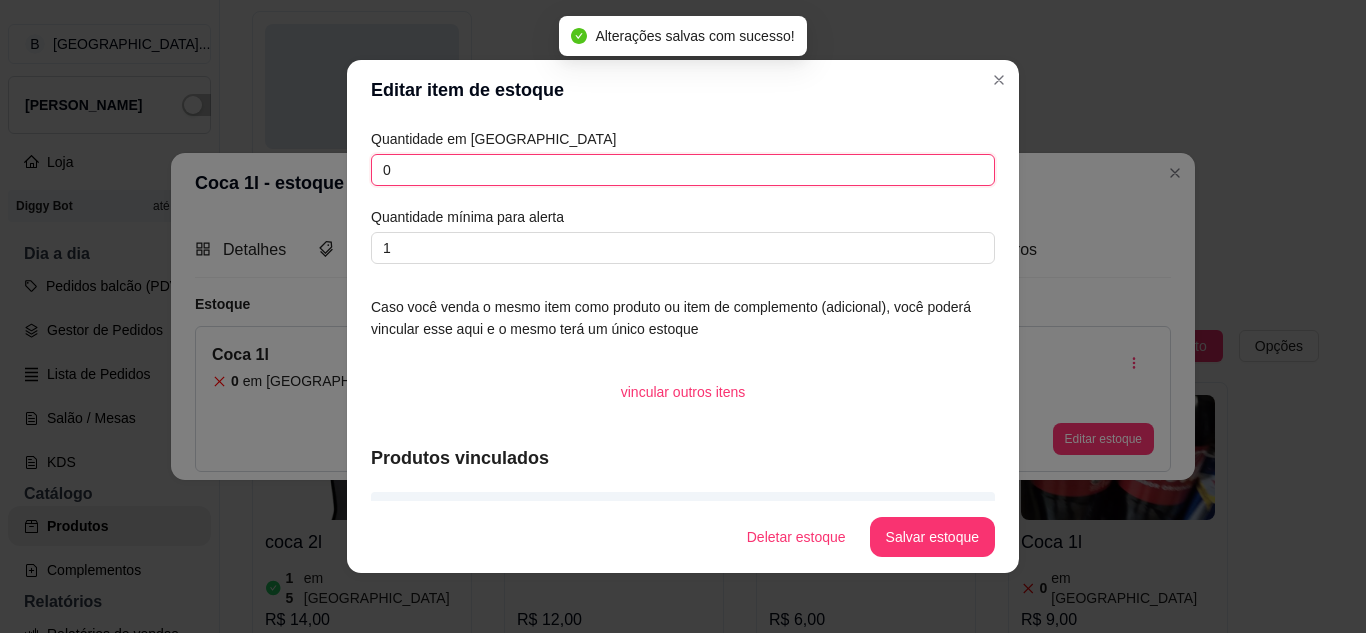 click on "0" at bounding box center [683, 170] 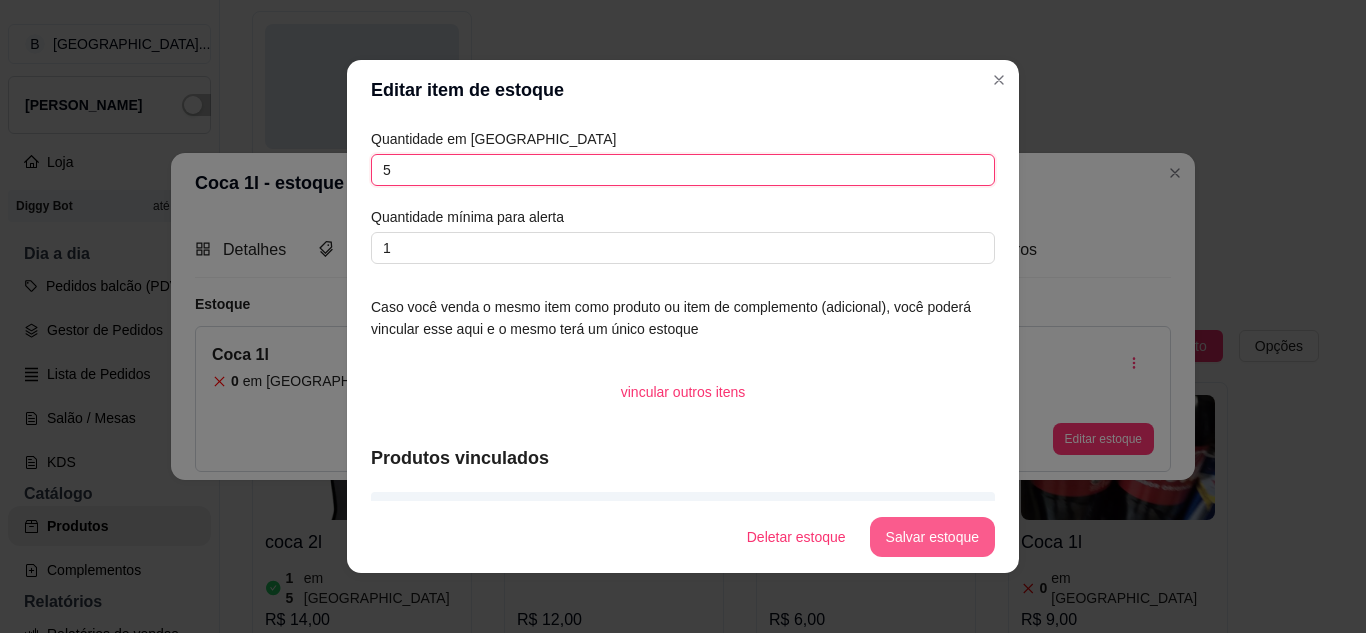 type on "5" 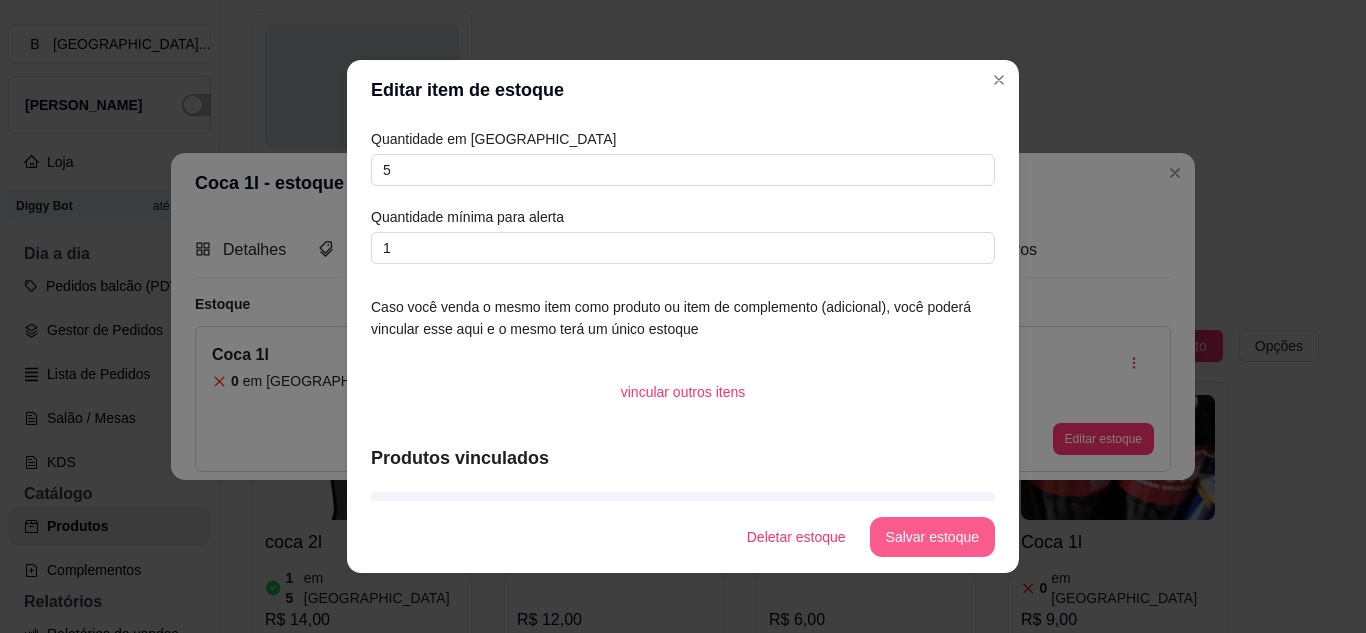 click on "Salvar estoque" at bounding box center [932, 537] 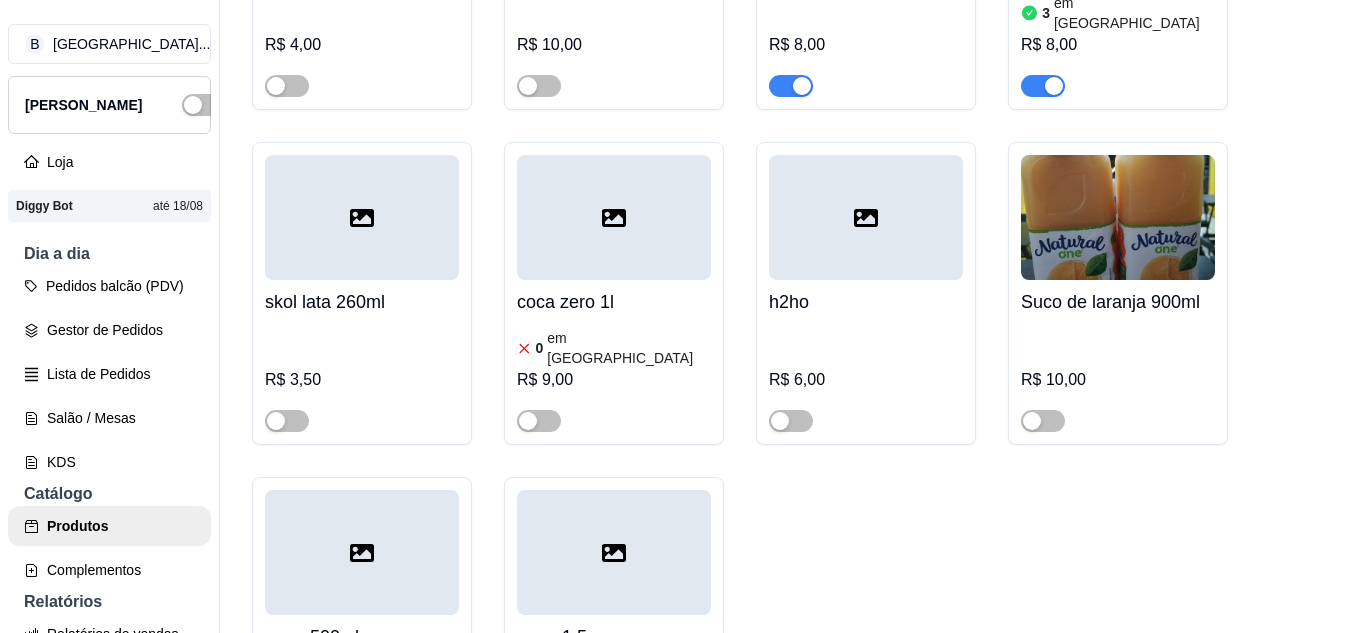 scroll, scrollTop: 8786, scrollLeft: 0, axis: vertical 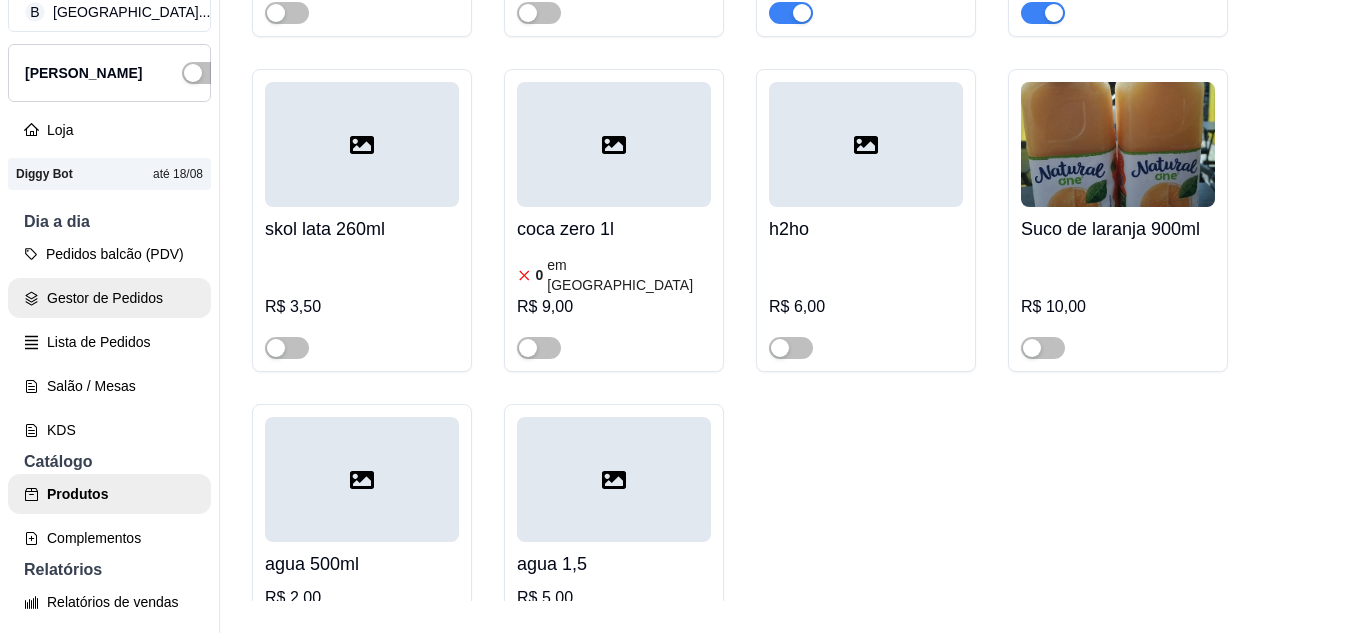click on "Gestor de Pedidos" at bounding box center [109, 298] 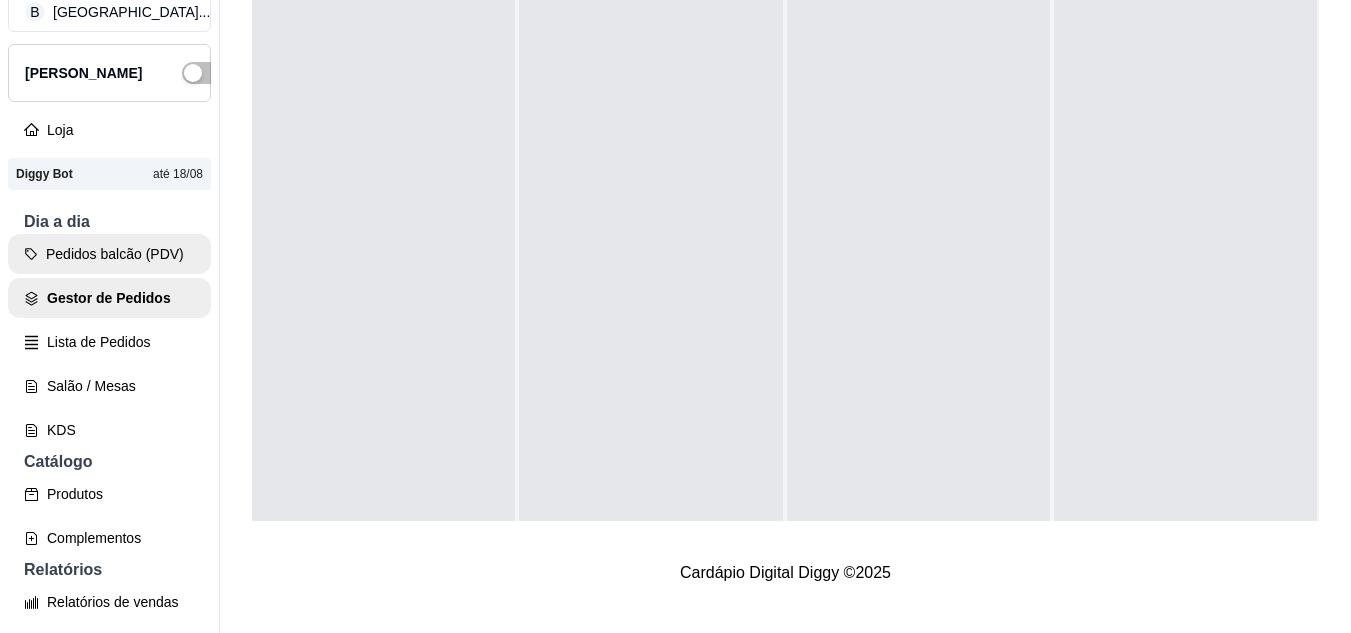 scroll, scrollTop: 0, scrollLeft: 0, axis: both 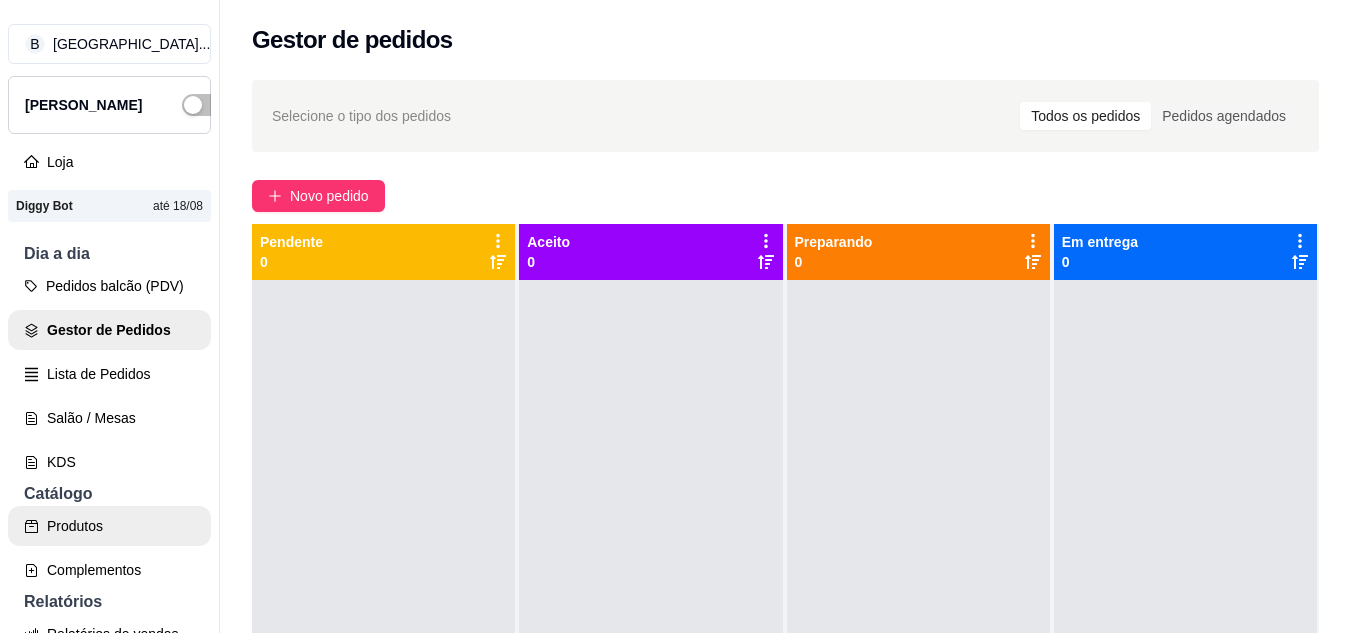 click on "Produtos" at bounding box center (109, 526) 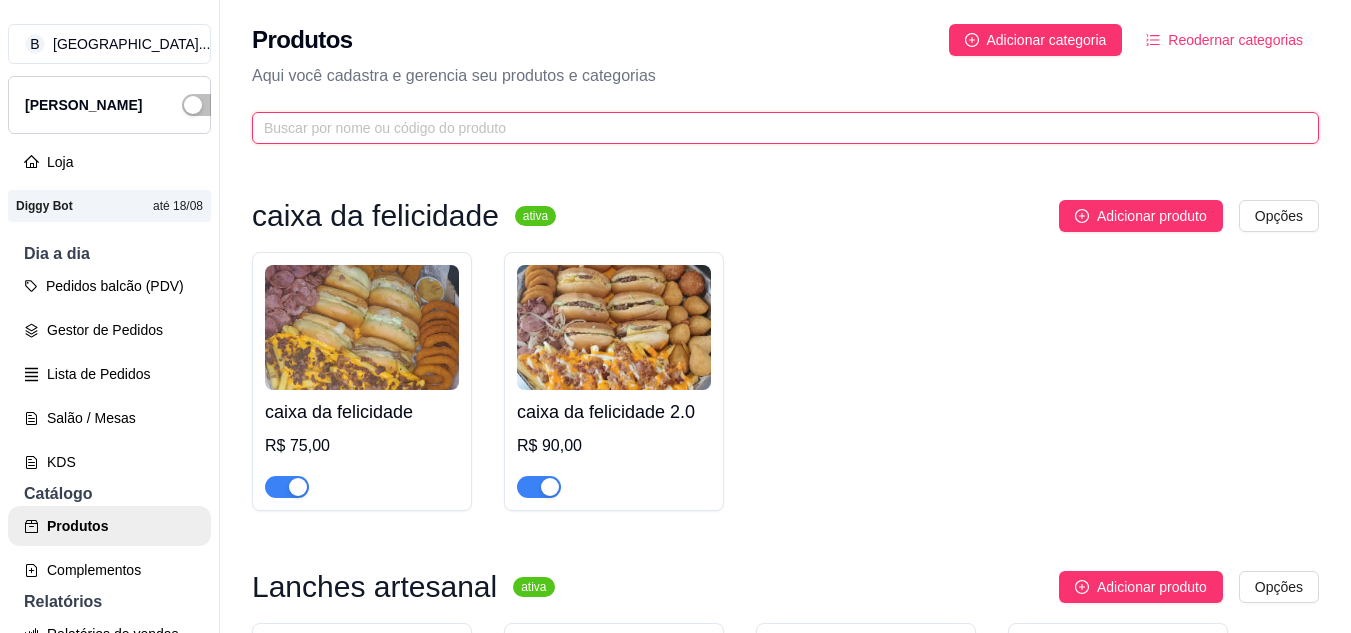 click at bounding box center (777, 128) 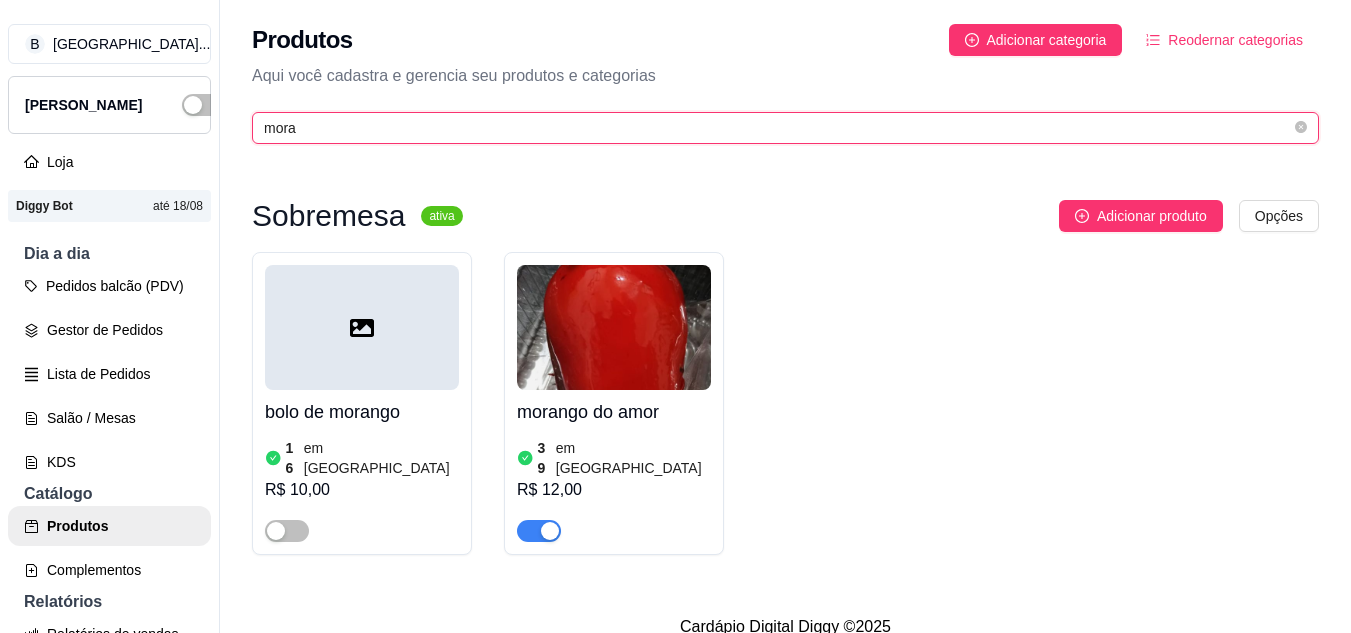 type on "mora" 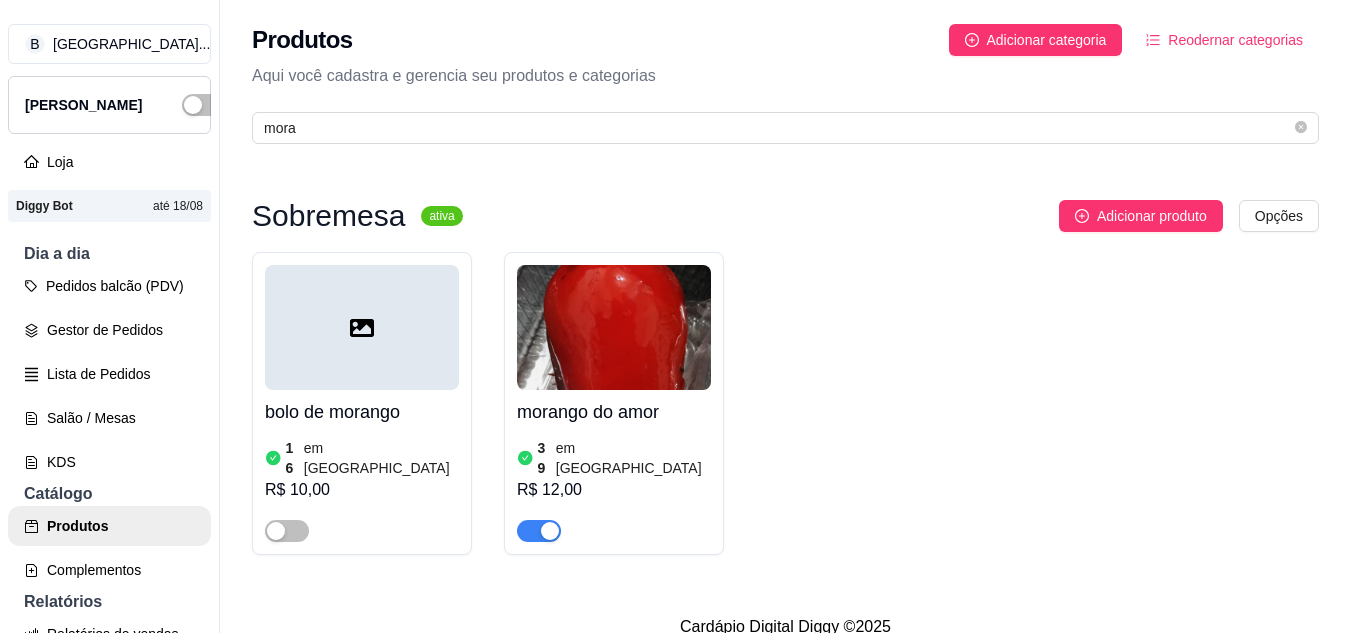 click on "em [GEOGRAPHIC_DATA]" at bounding box center [633, 458] 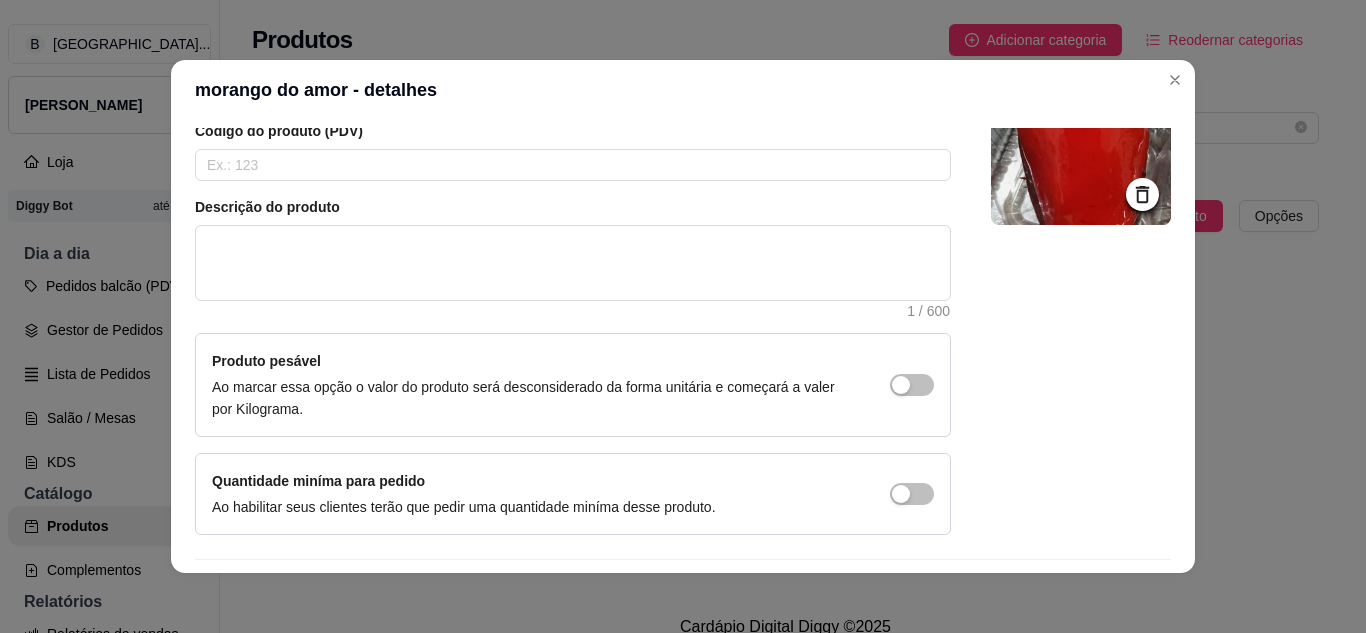 scroll, scrollTop: 215, scrollLeft: 0, axis: vertical 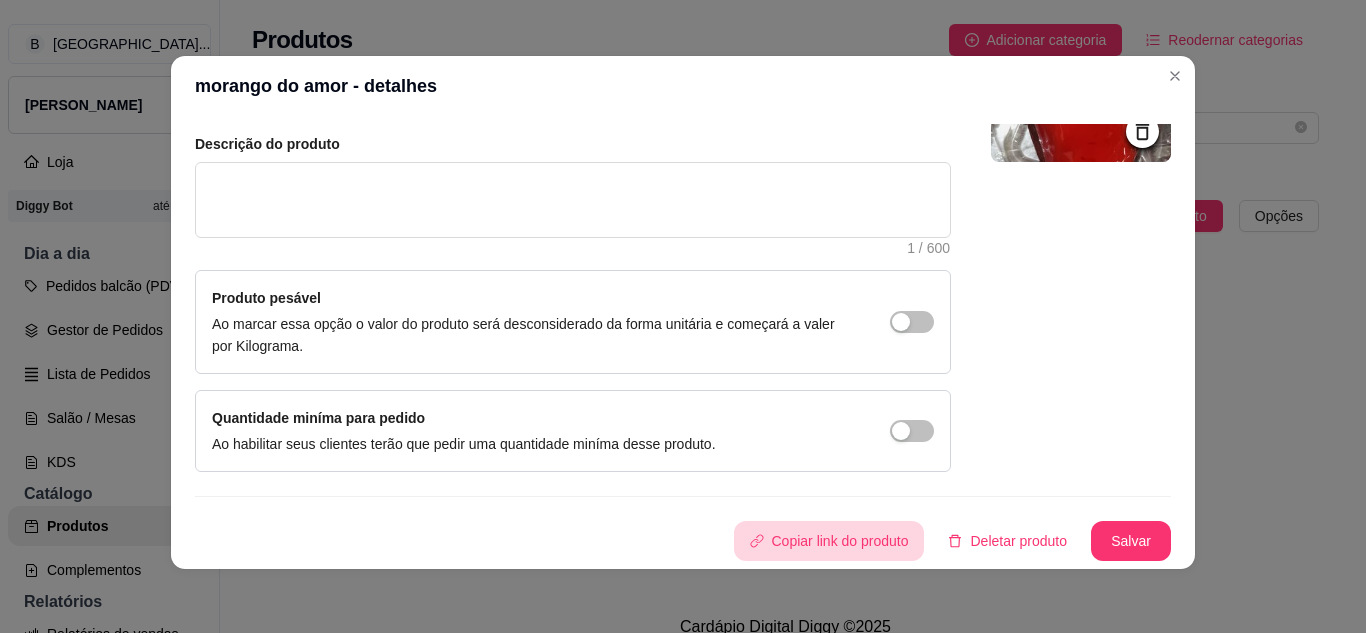 click on "Copiar link do produto" at bounding box center (829, 541) 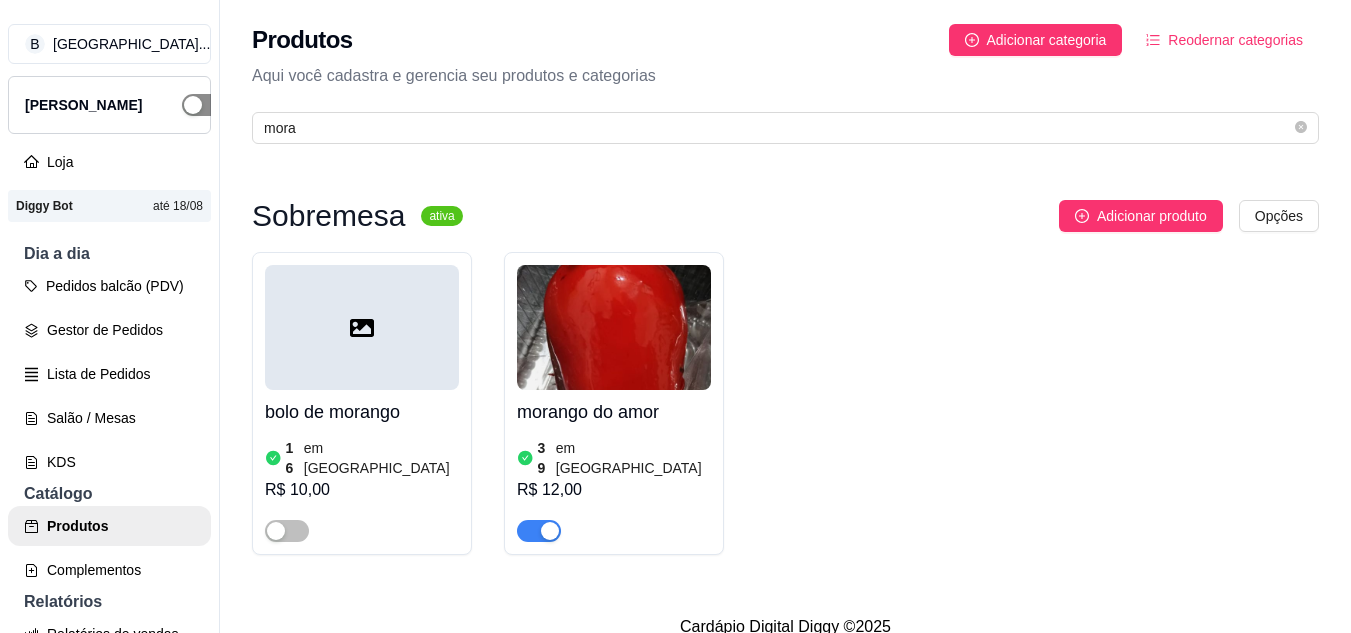 click at bounding box center (204, 105) 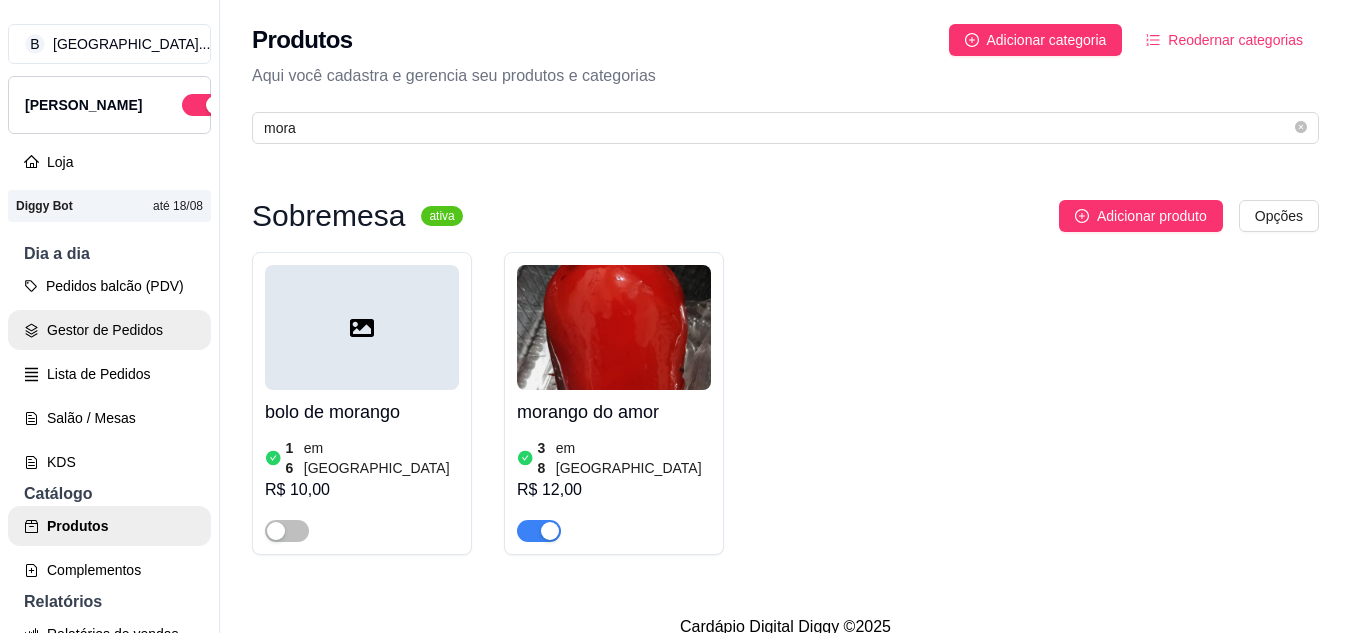 click on "Gestor de Pedidos" at bounding box center [109, 330] 